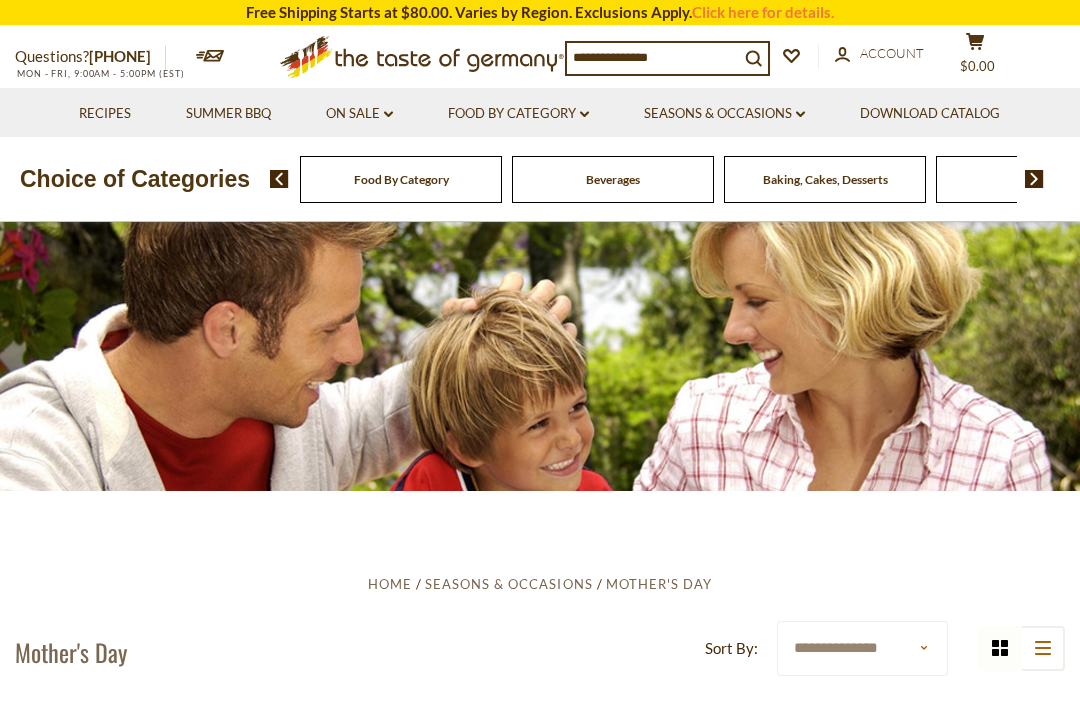 scroll, scrollTop: 0, scrollLeft: 0, axis: both 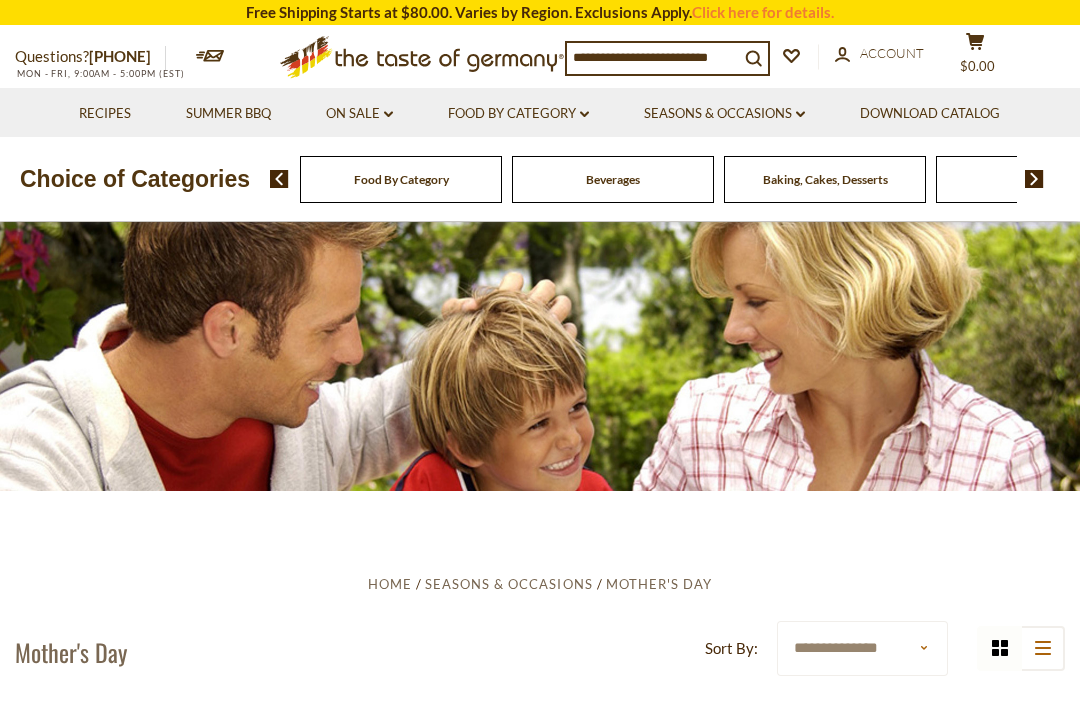 click on "Food By Category
dropdown_arrow" at bounding box center [518, 114] 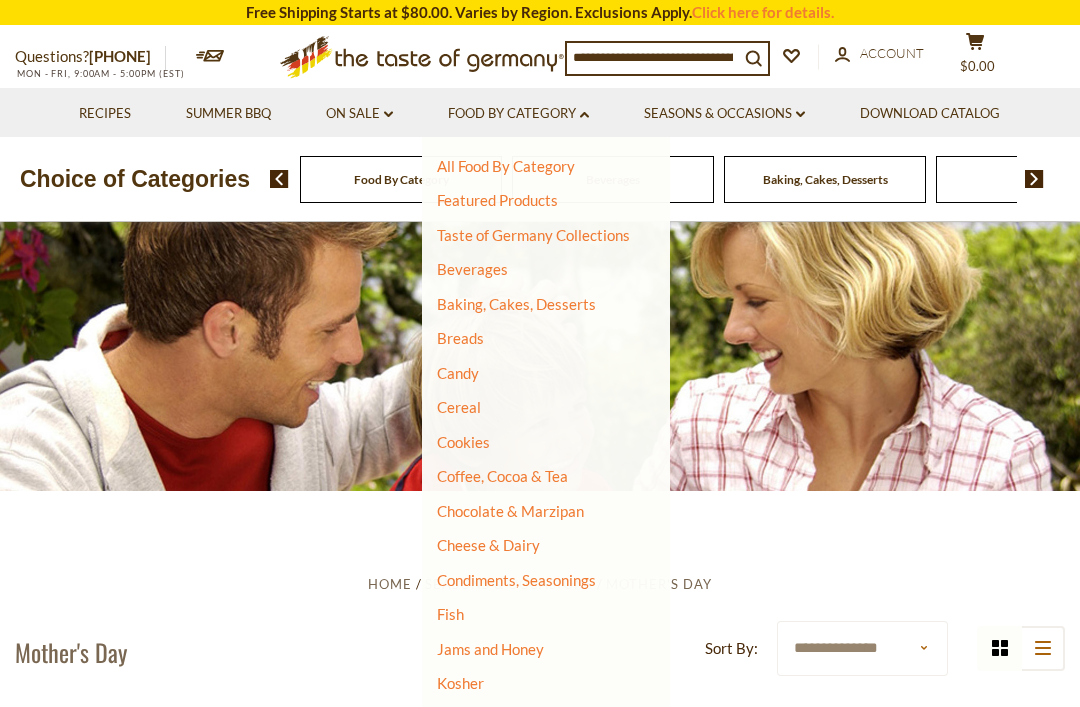 click on "Taste of Germany Collections" at bounding box center (533, 235) 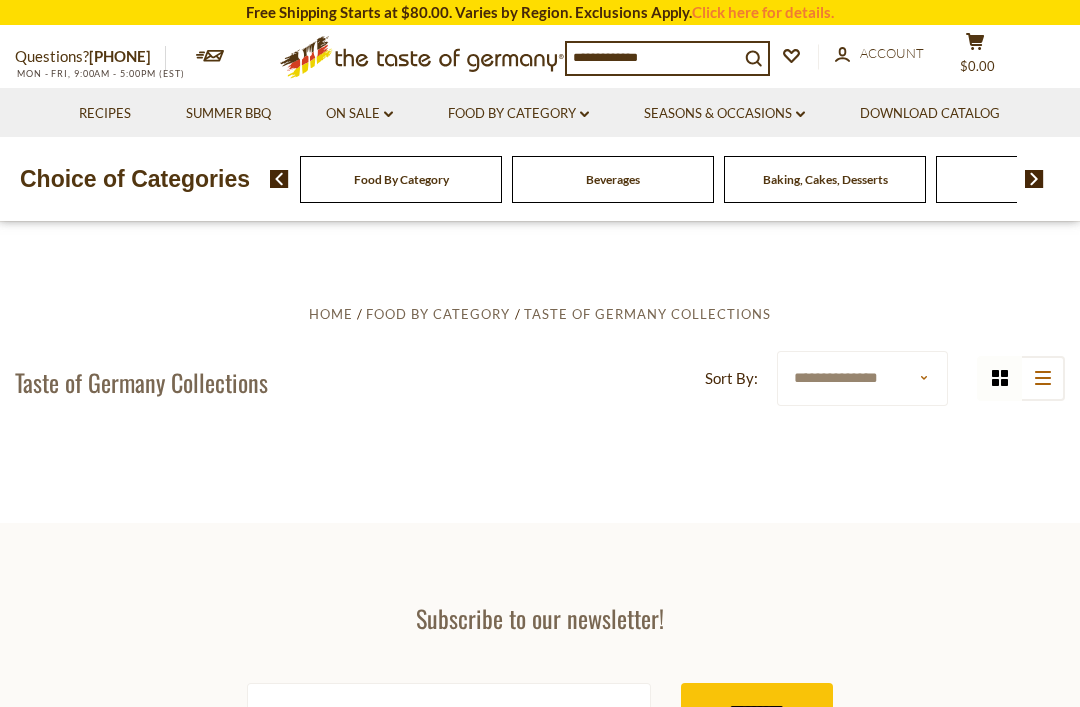 scroll, scrollTop: 0, scrollLeft: 0, axis: both 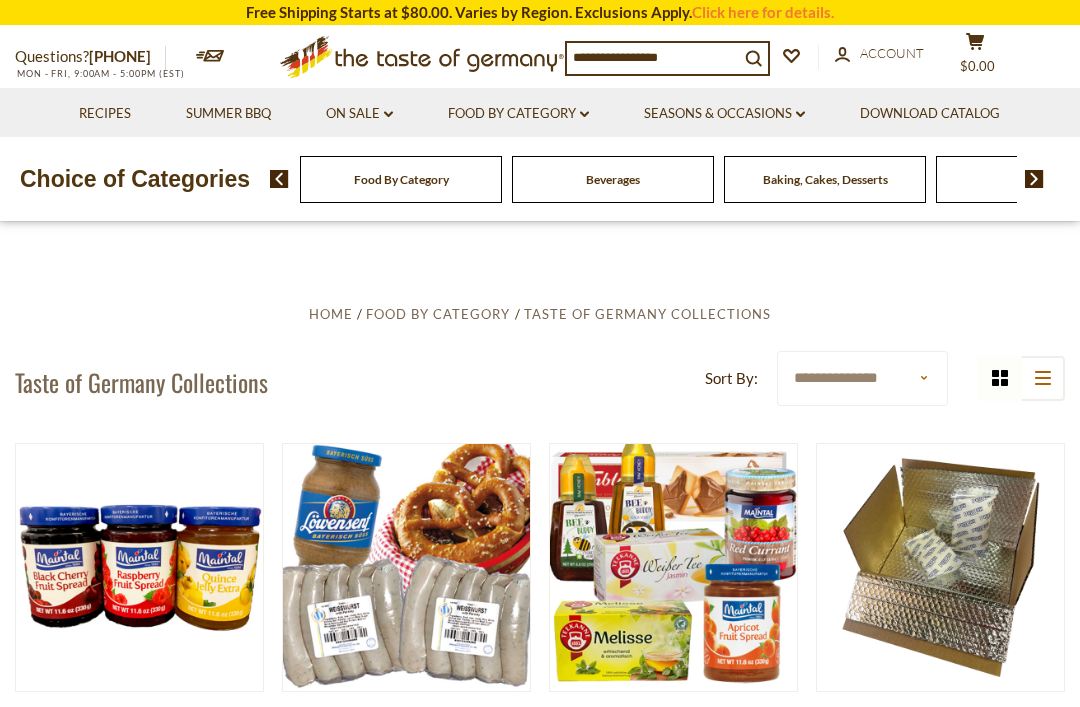 click on "Food By Category
dropdown_arrow" at bounding box center [518, 114] 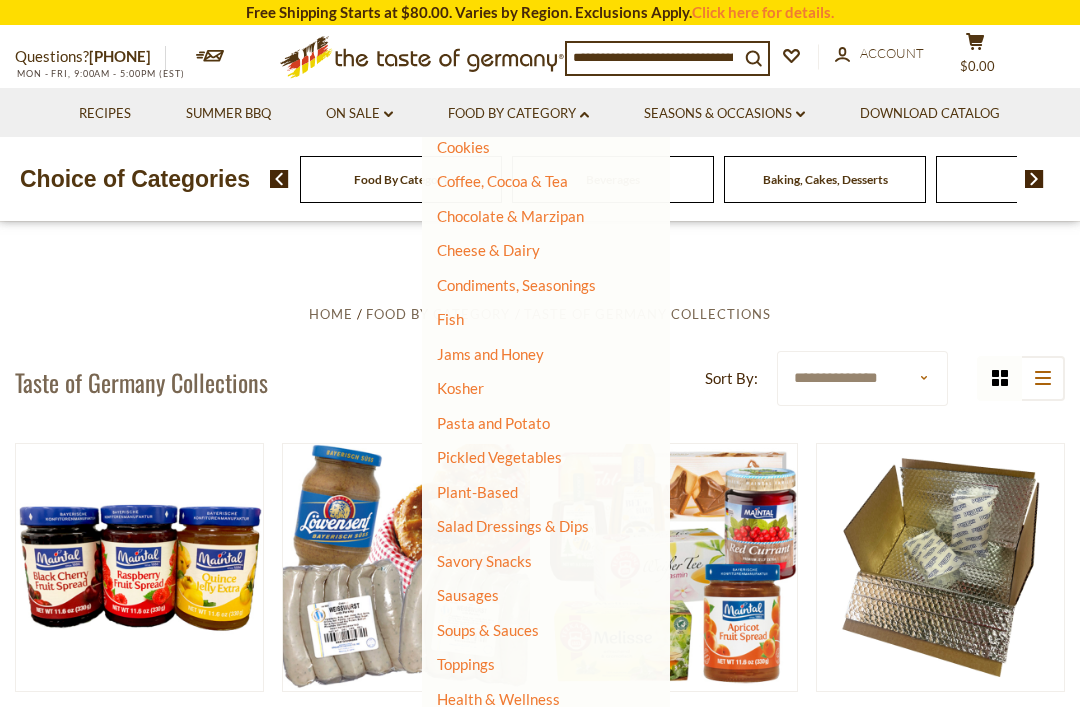 scroll, scrollTop: 294, scrollLeft: 0, axis: vertical 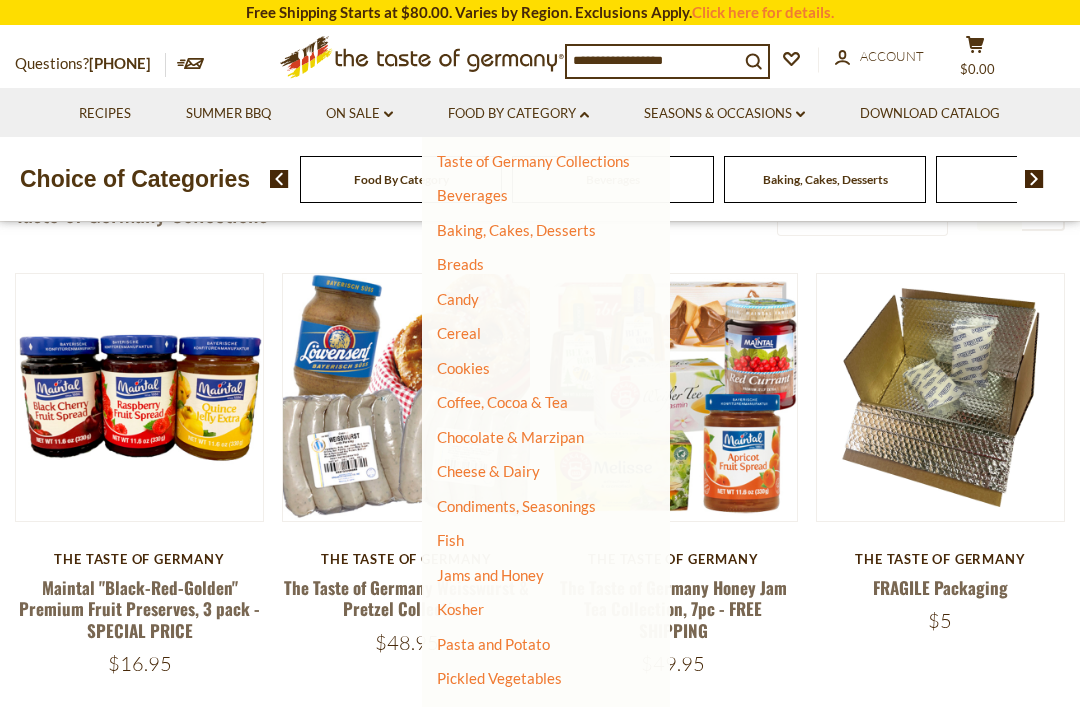 click on "Jams and Honey" at bounding box center [490, 575] 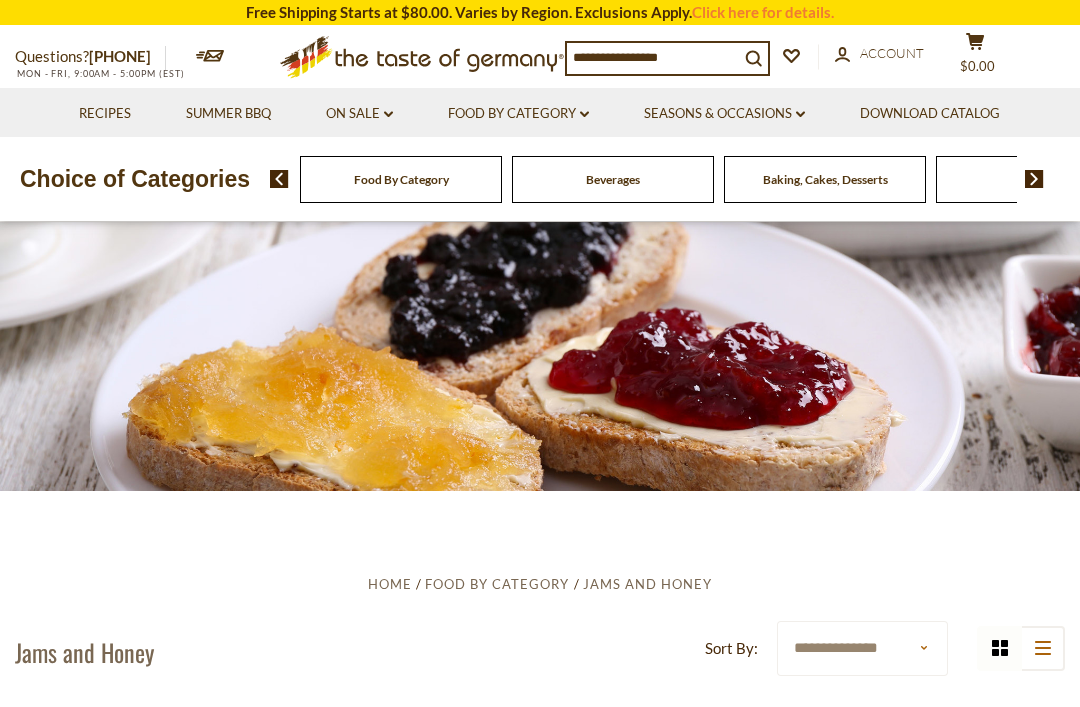 scroll, scrollTop: 0, scrollLeft: 0, axis: both 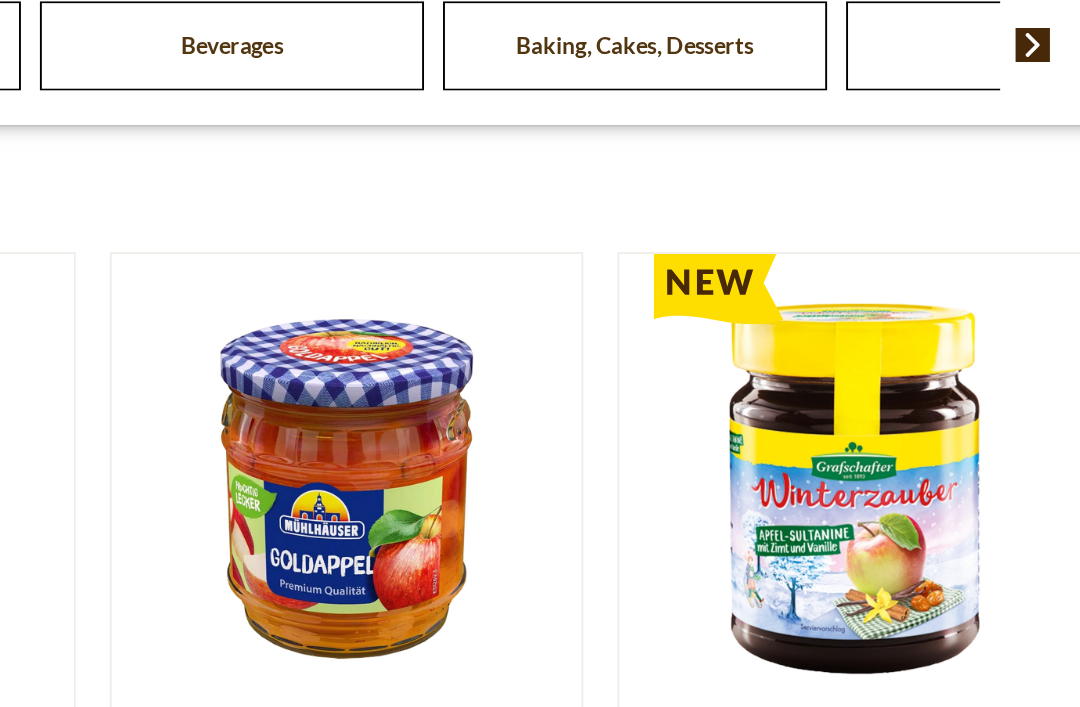 click on "Quick View" at bounding box center [940, 93] 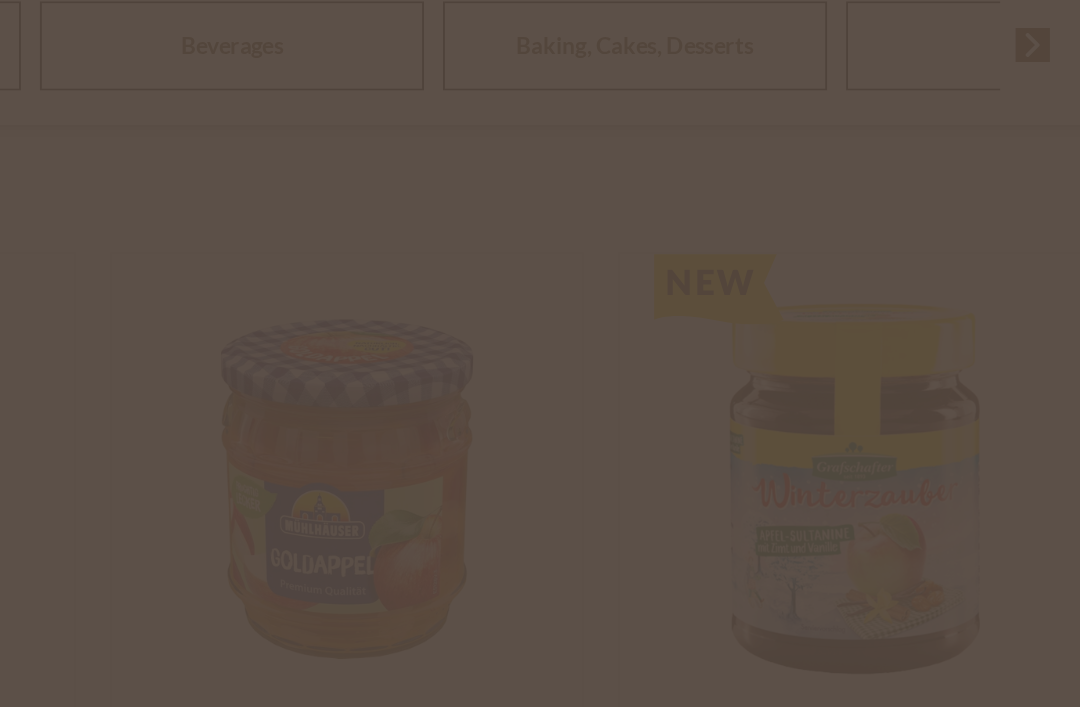 click at bounding box center [540, 353] 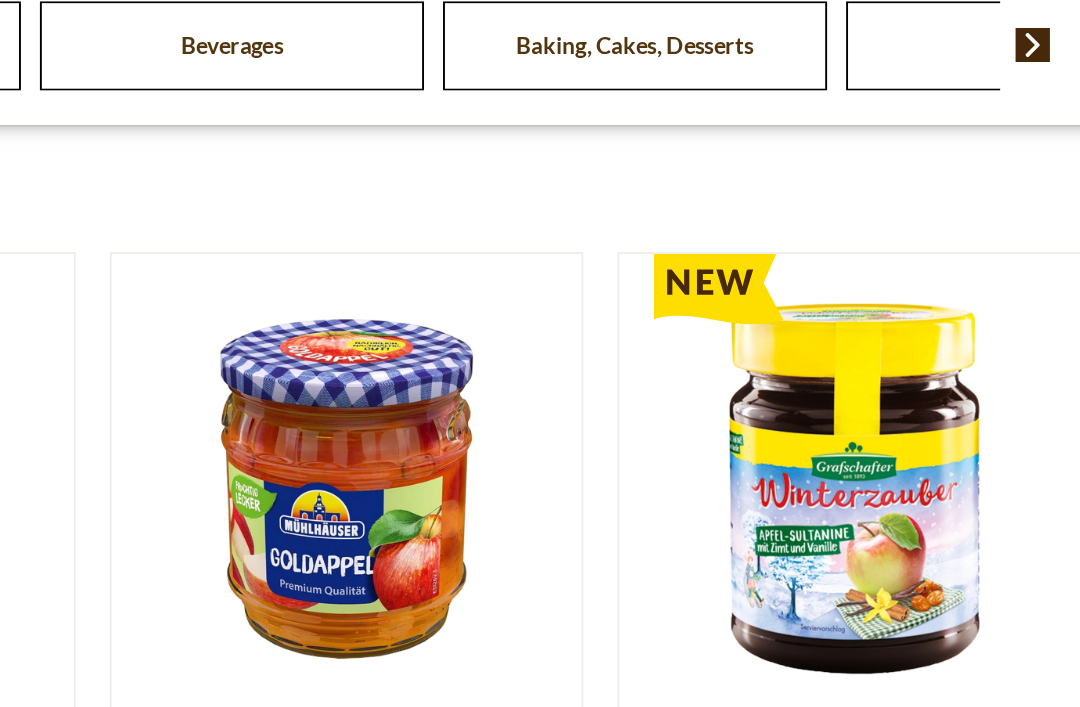 click on "Quick View" at bounding box center [940, 93] 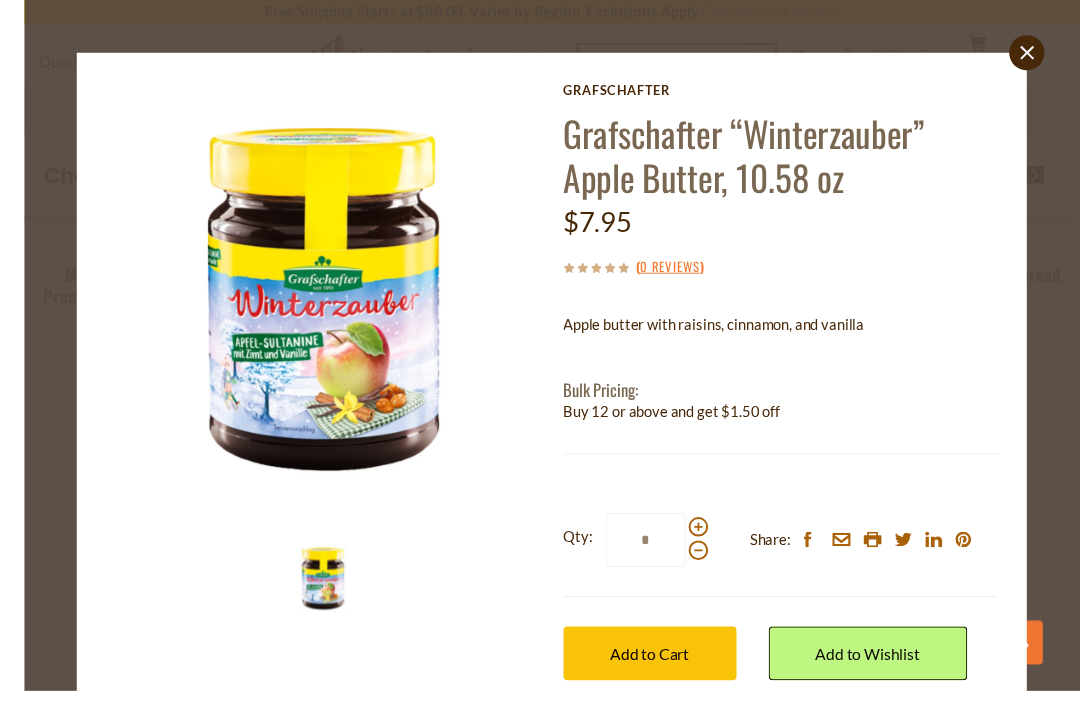 scroll, scrollTop: 822, scrollLeft: 0, axis: vertical 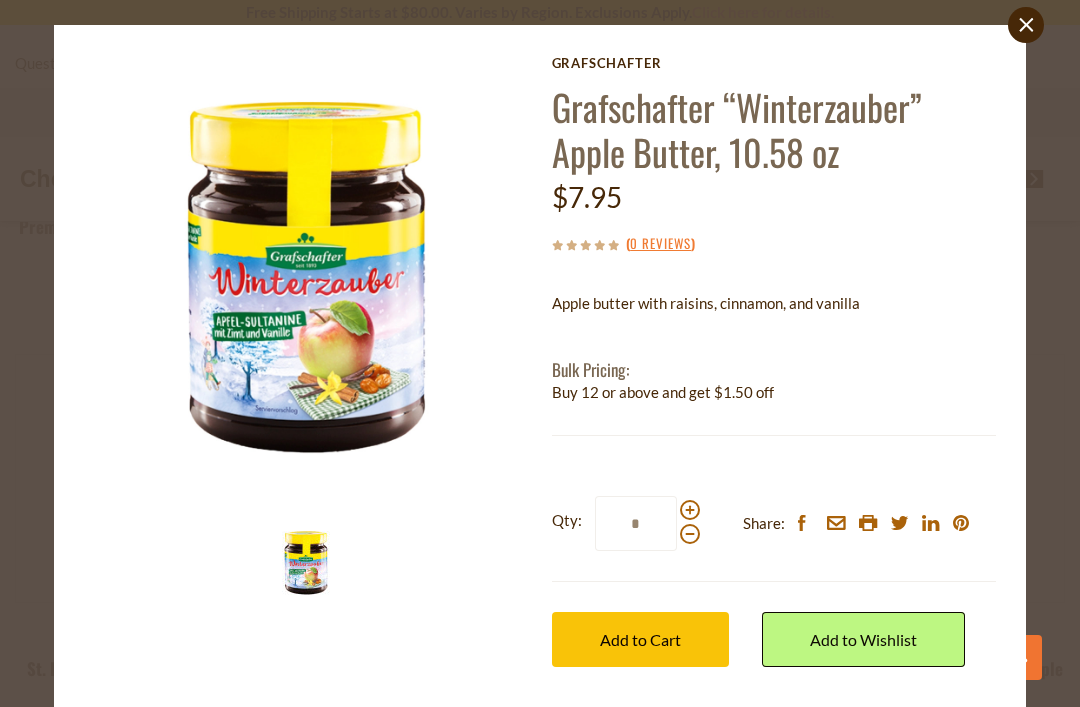 click on "close" 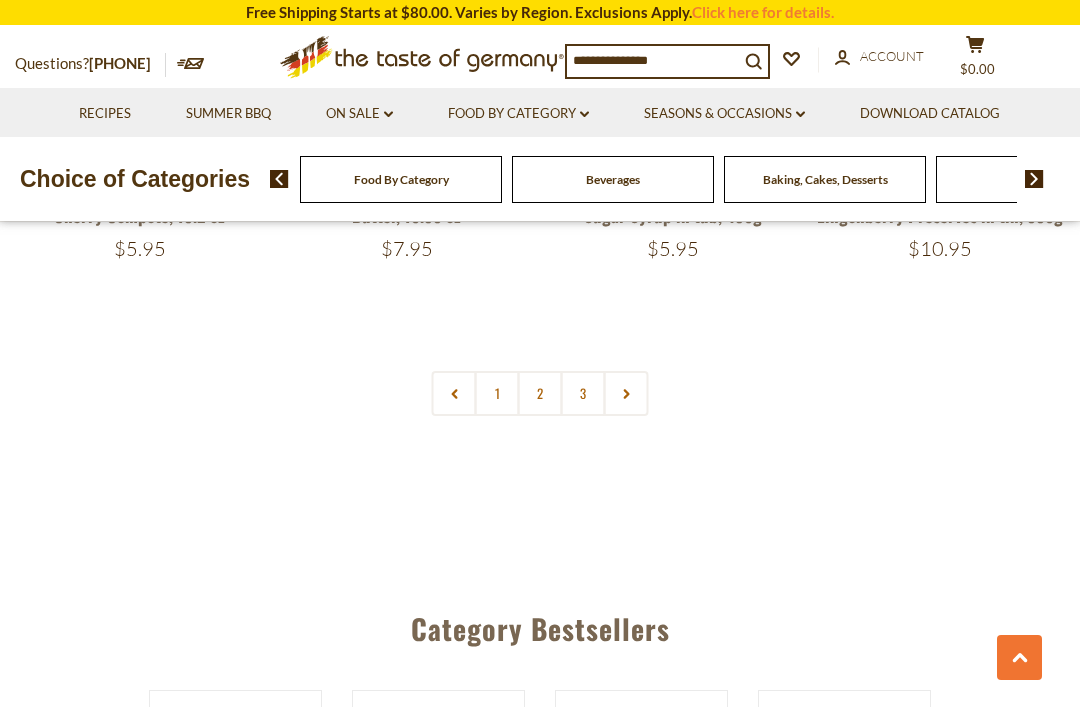 scroll, scrollTop: 4330, scrollLeft: 0, axis: vertical 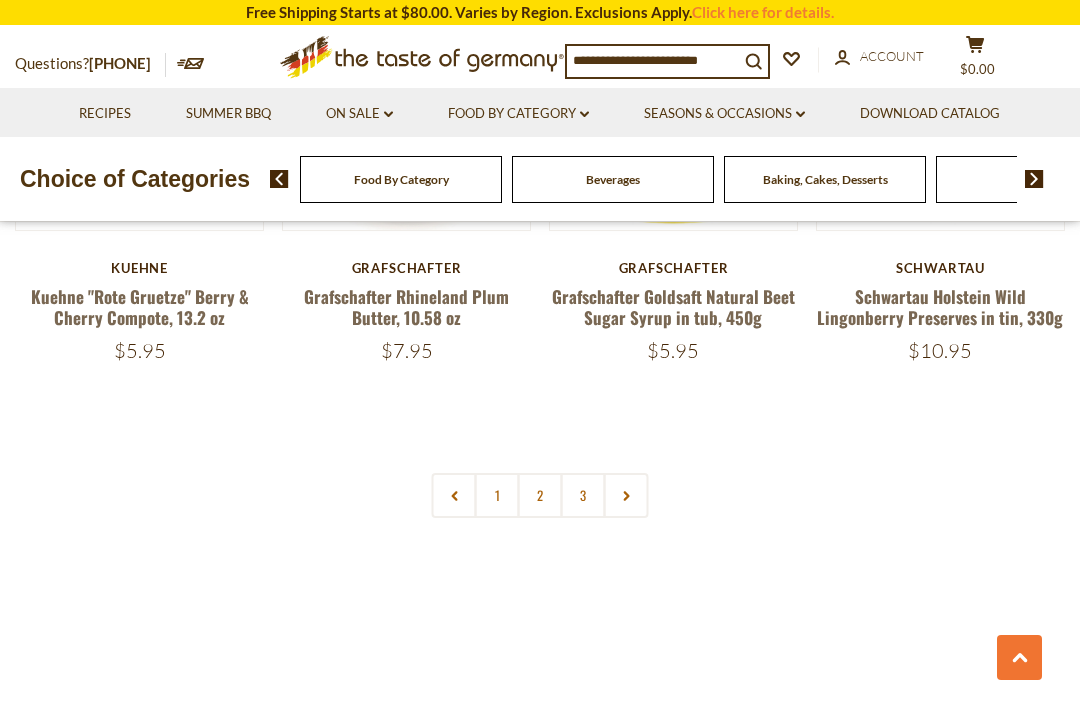 click on "2" at bounding box center [540, 495] 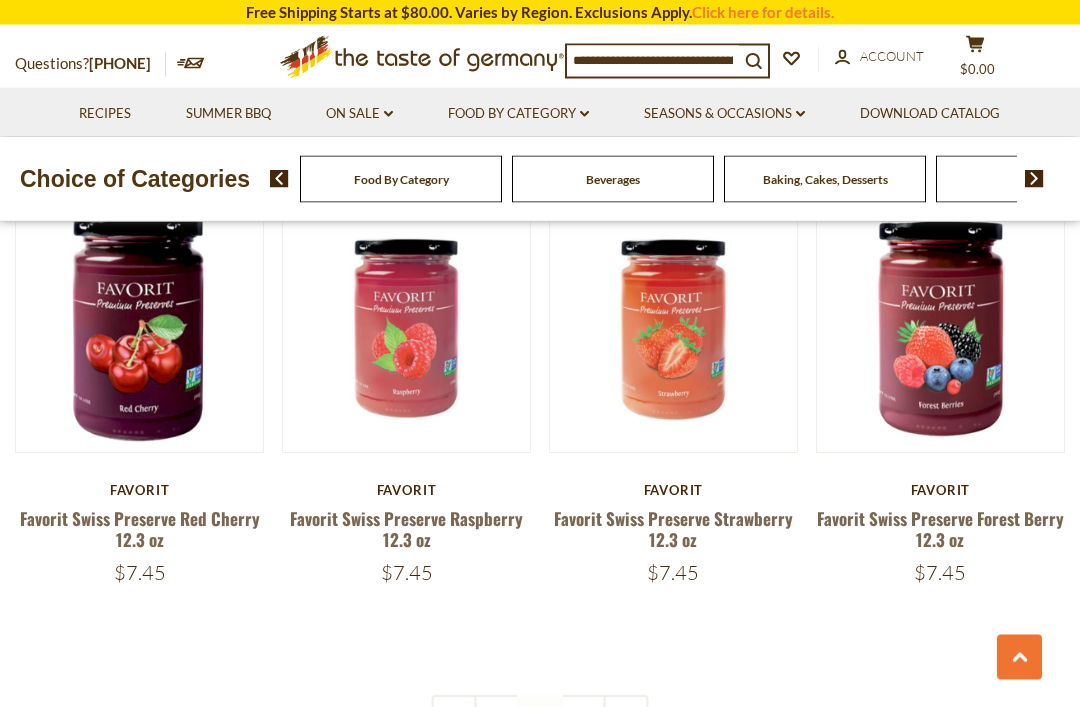 scroll, scrollTop: 4113, scrollLeft: 0, axis: vertical 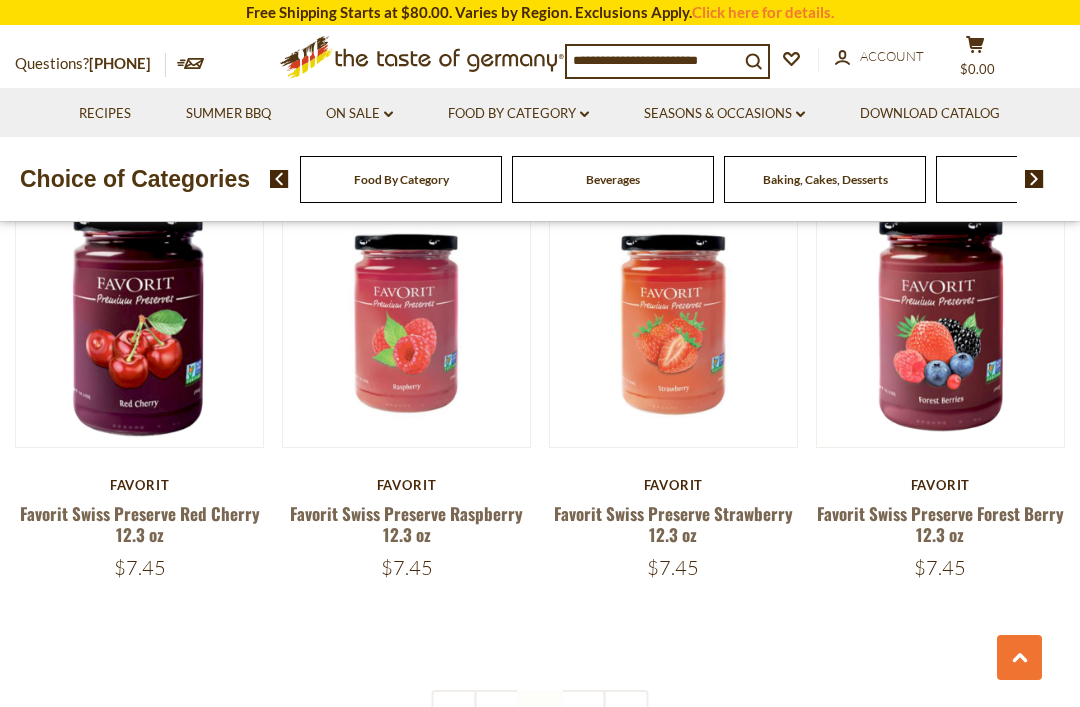 click on "3" at bounding box center [583, 712] 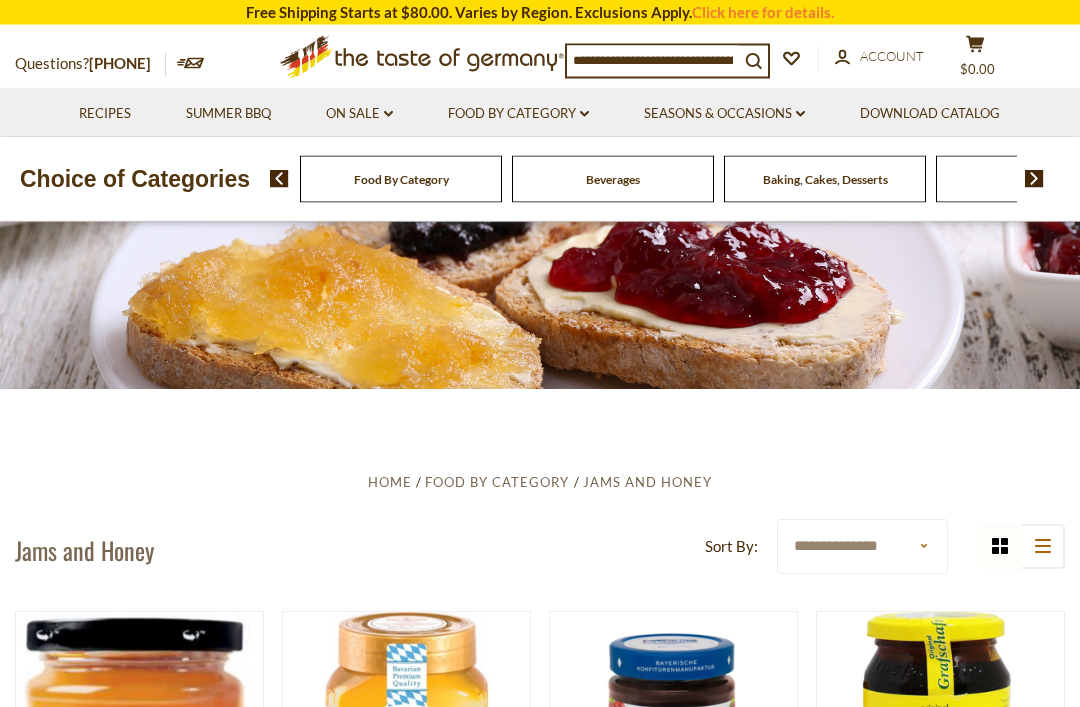 scroll, scrollTop: 0, scrollLeft: 0, axis: both 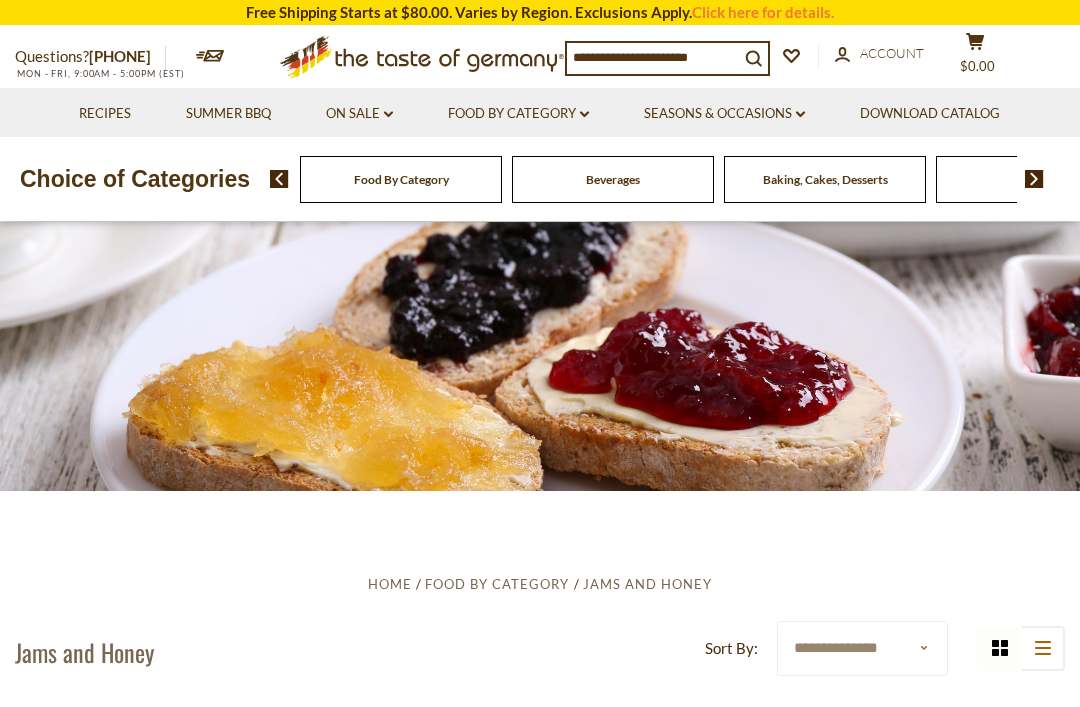 click on "Food By Category
dropdown_arrow" at bounding box center (518, 114) 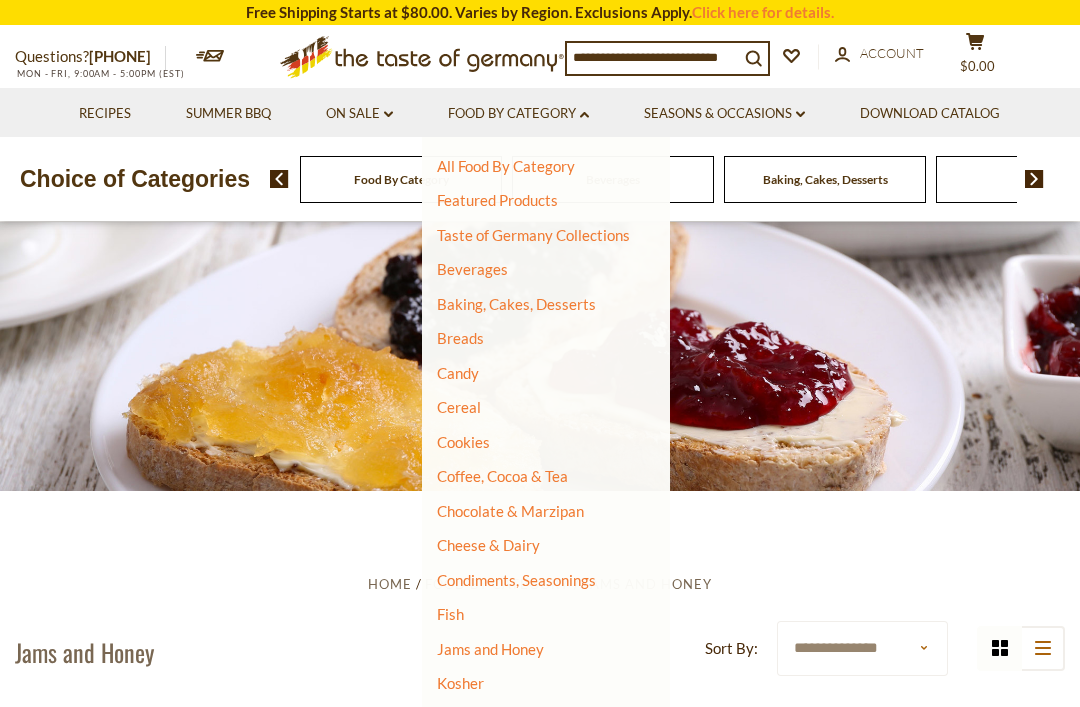click on "Condiments, Seasonings" at bounding box center [516, 580] 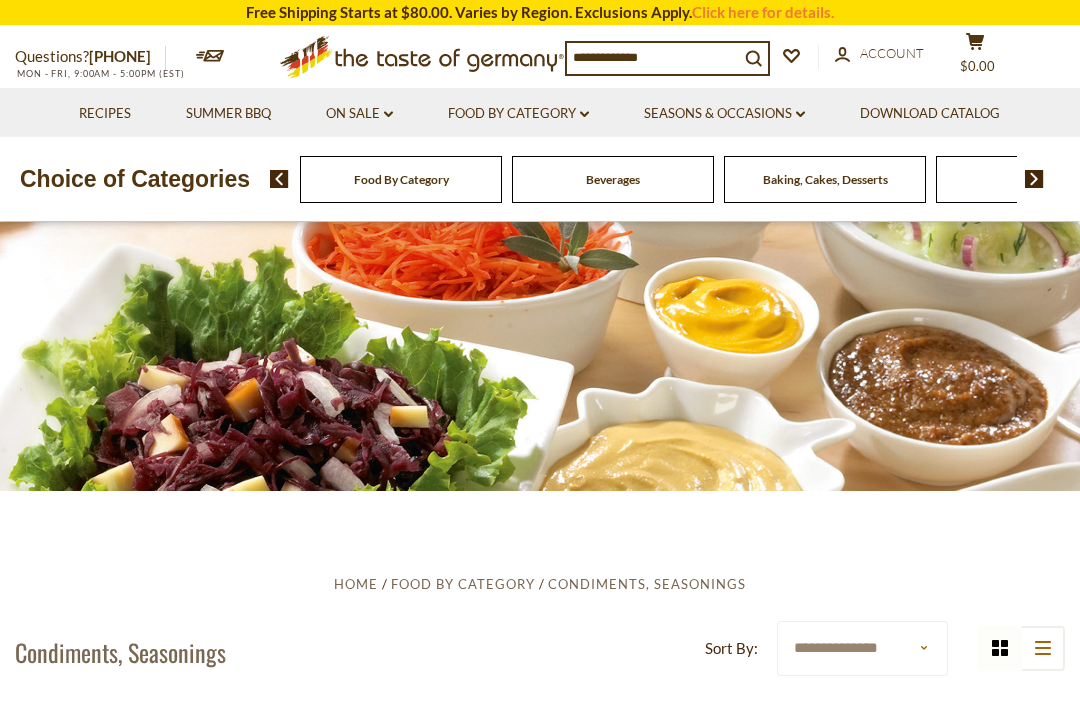 scroll, scrollTop: 0, scrollLeft: 0, axis: both 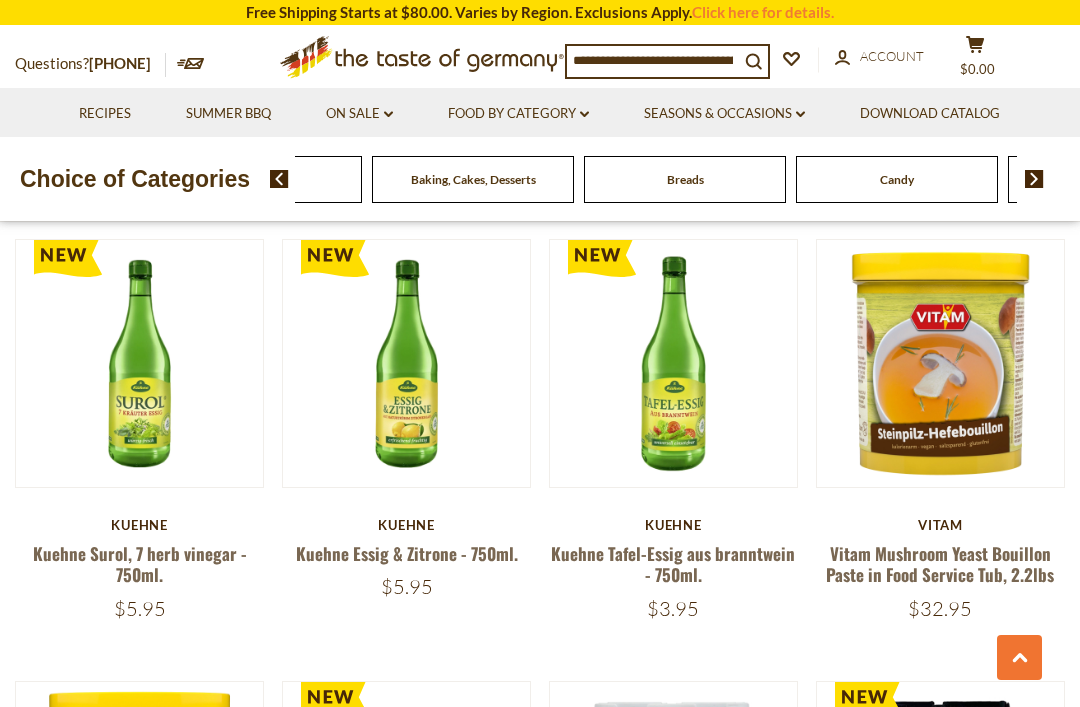 click on "Beverages" at bounding box center (49, 179) 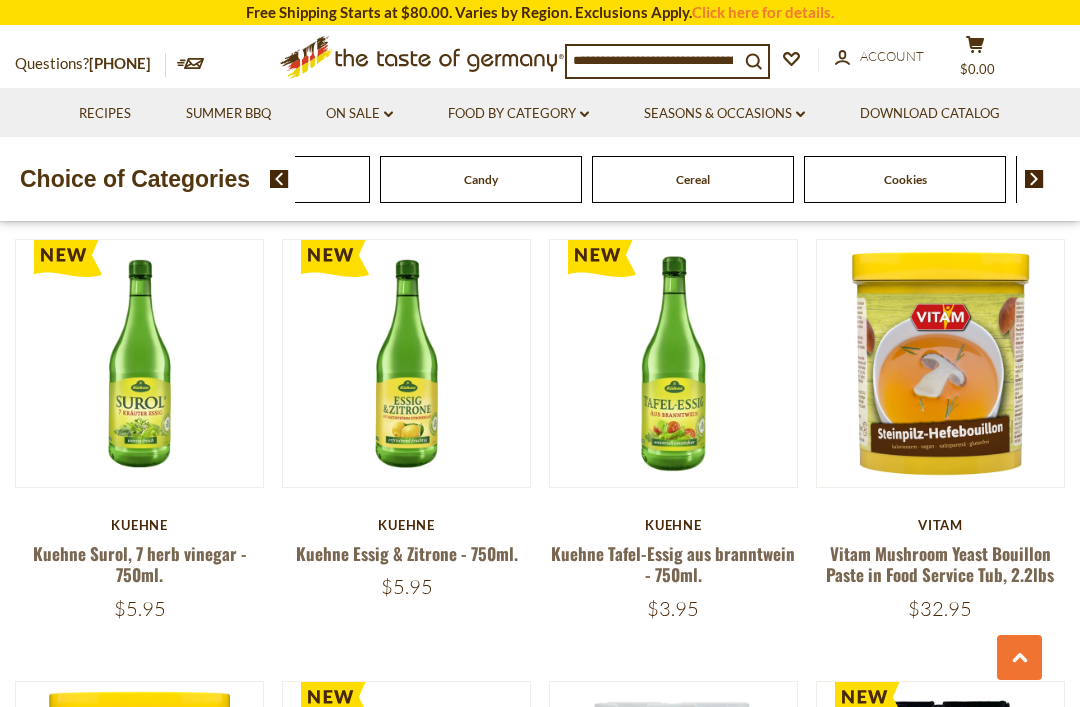 click on "Breads" at bounding box center (-367, 179) 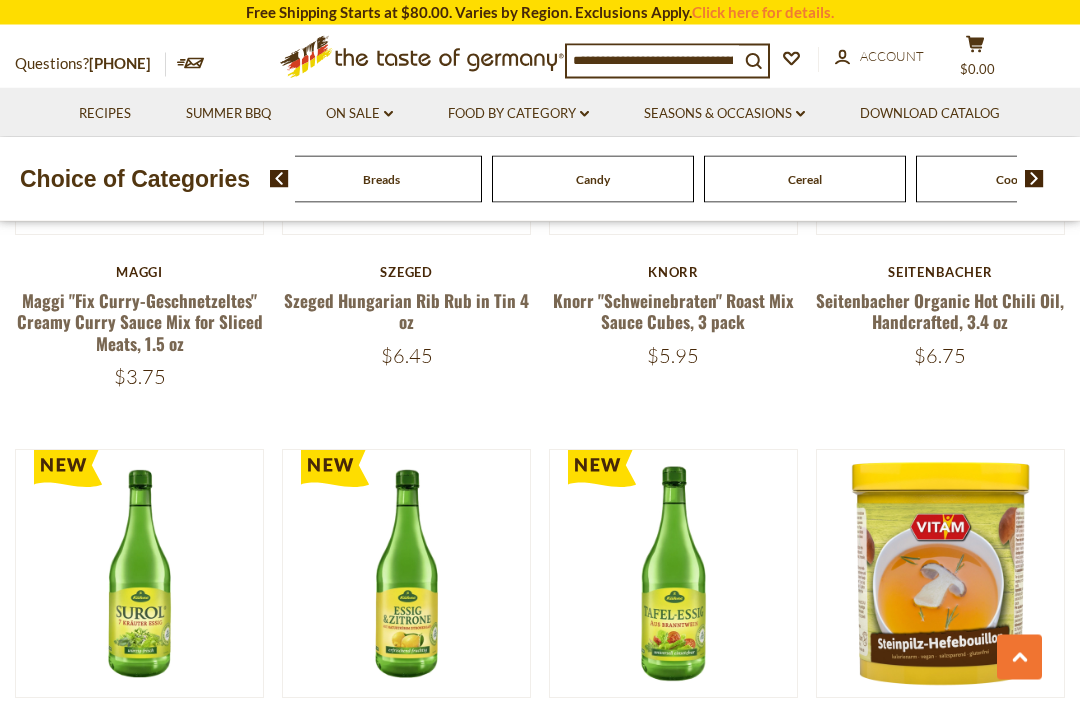 scroll, scrollTop: 723, scrollLeft: 0, axis: vertical 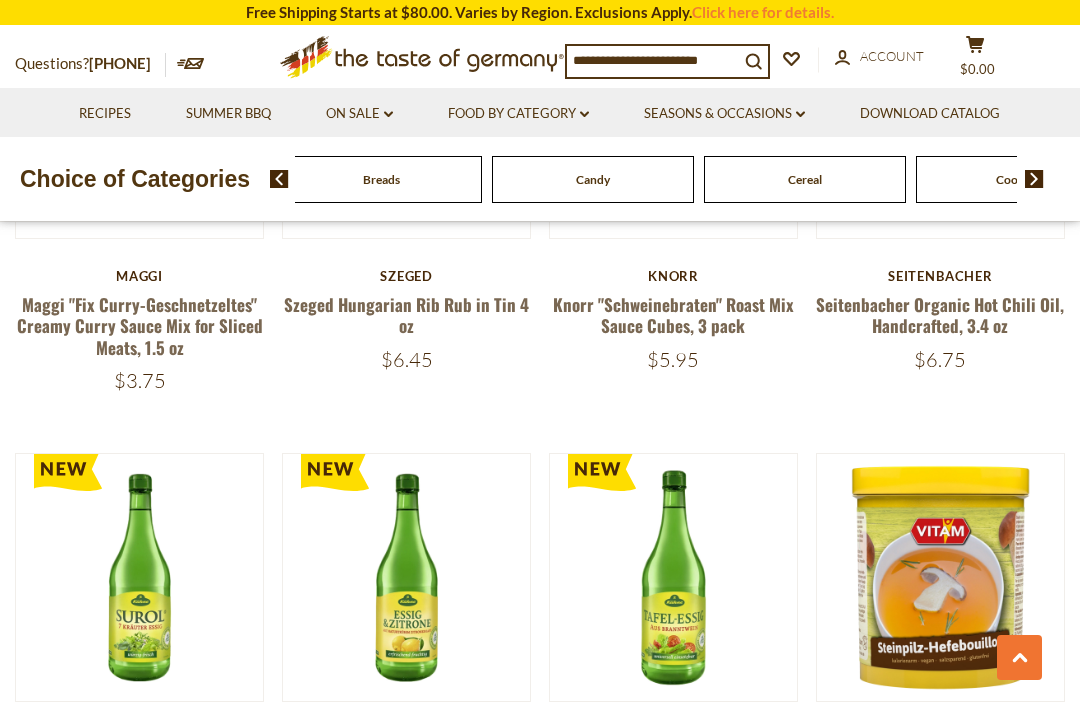 click on "Food By Category
dropdown_arrow" at bounding box center [518, 114] 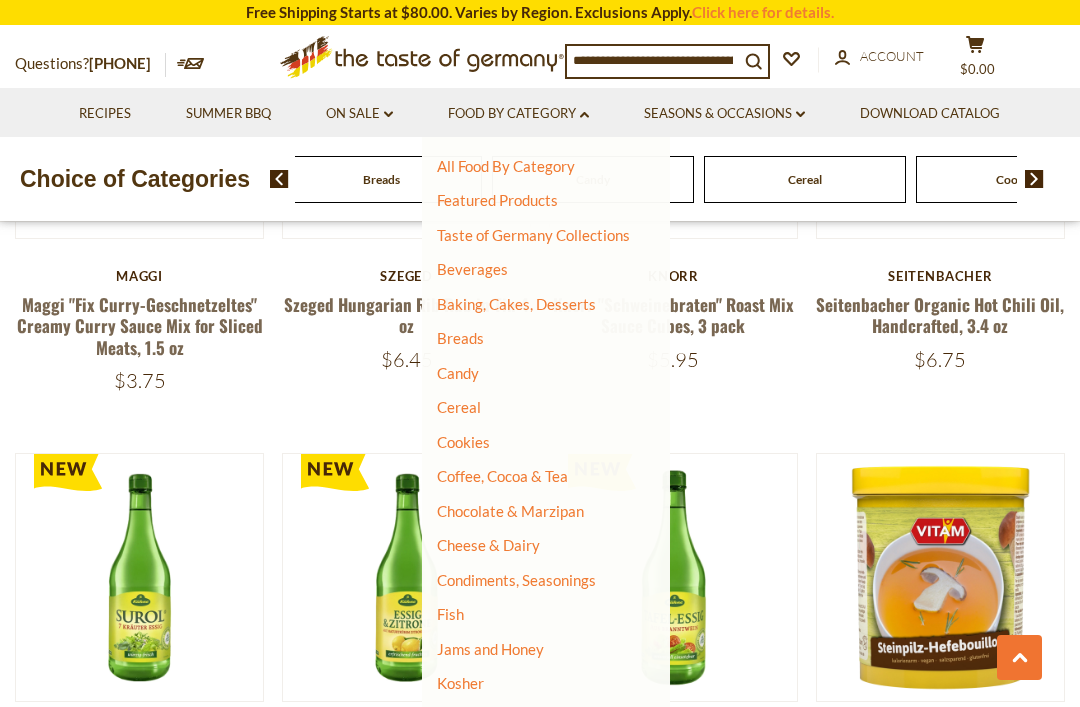 click on "Baking, Cakes, Desserts" at bounding box center (516, 304) 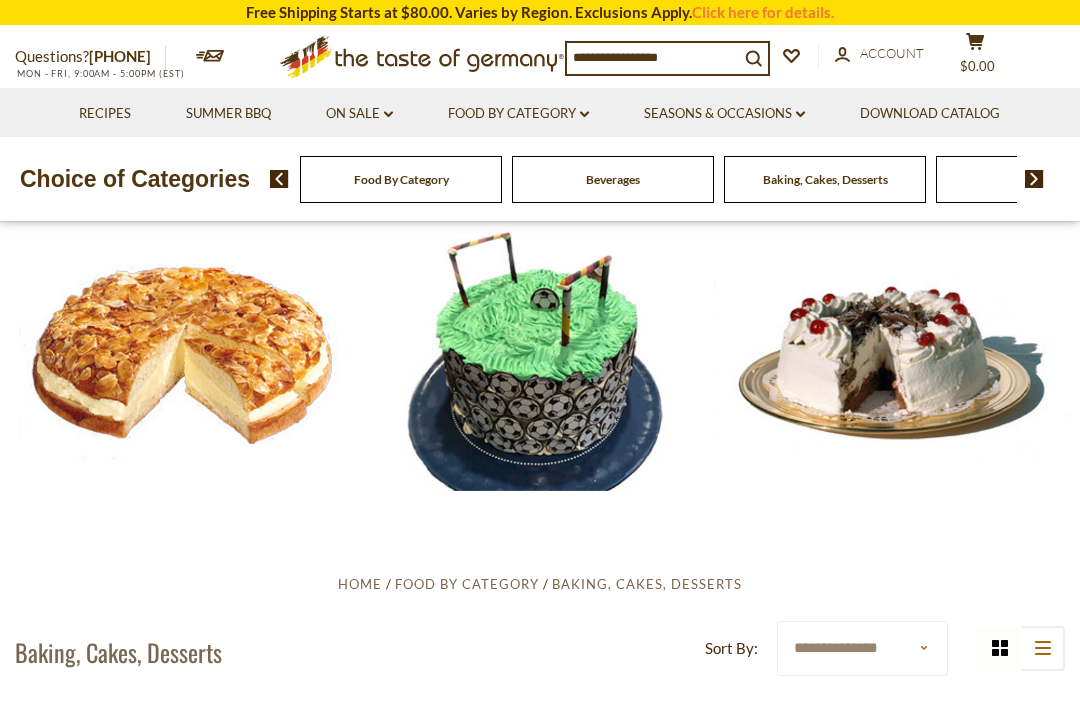 scroll, scrollTop: 0, scrollLeft: 0, axis: both 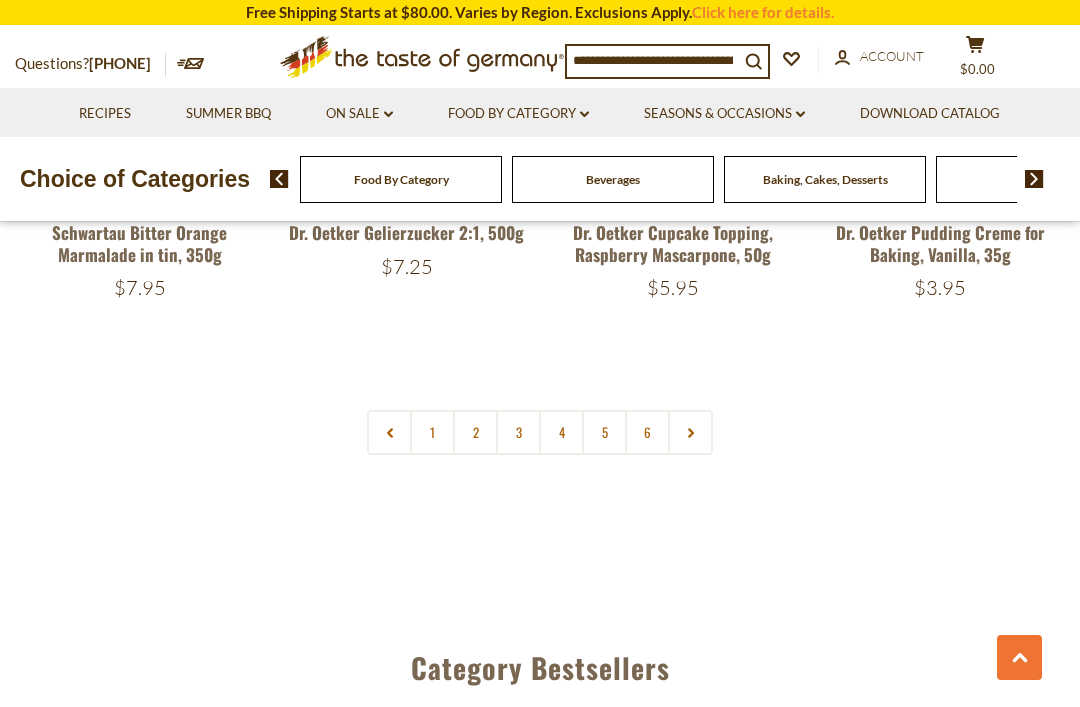 click on "2" at bounding box center [475, 432] 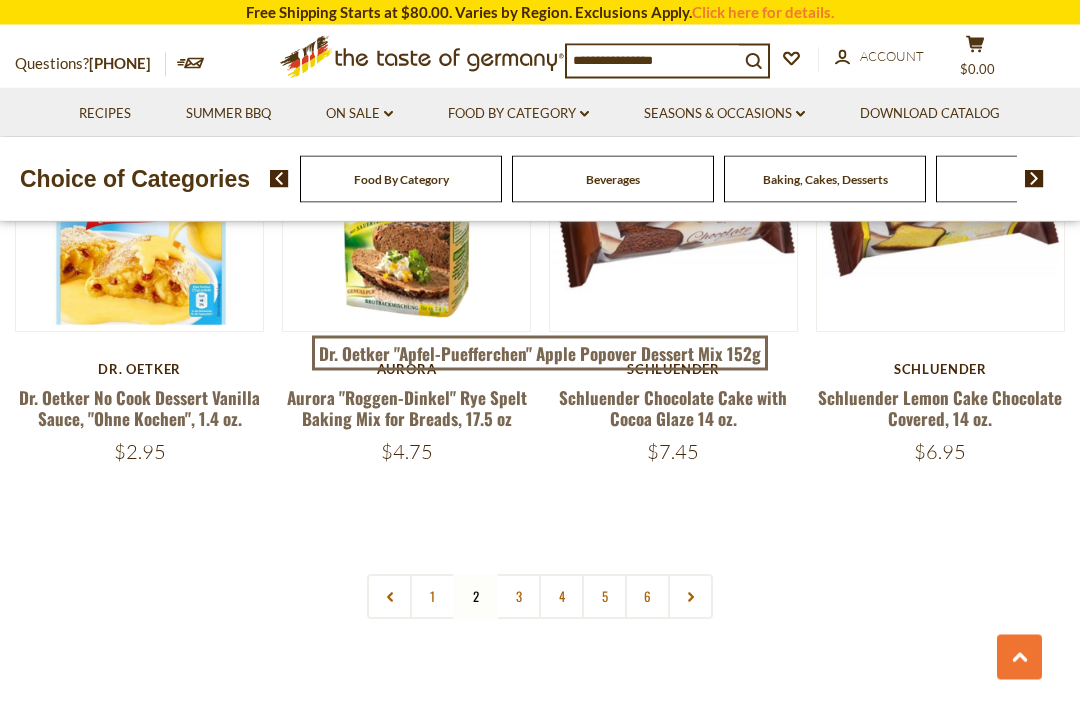 scroll, scrollTop: 4229, scrollLeft: 0, axis: vertical 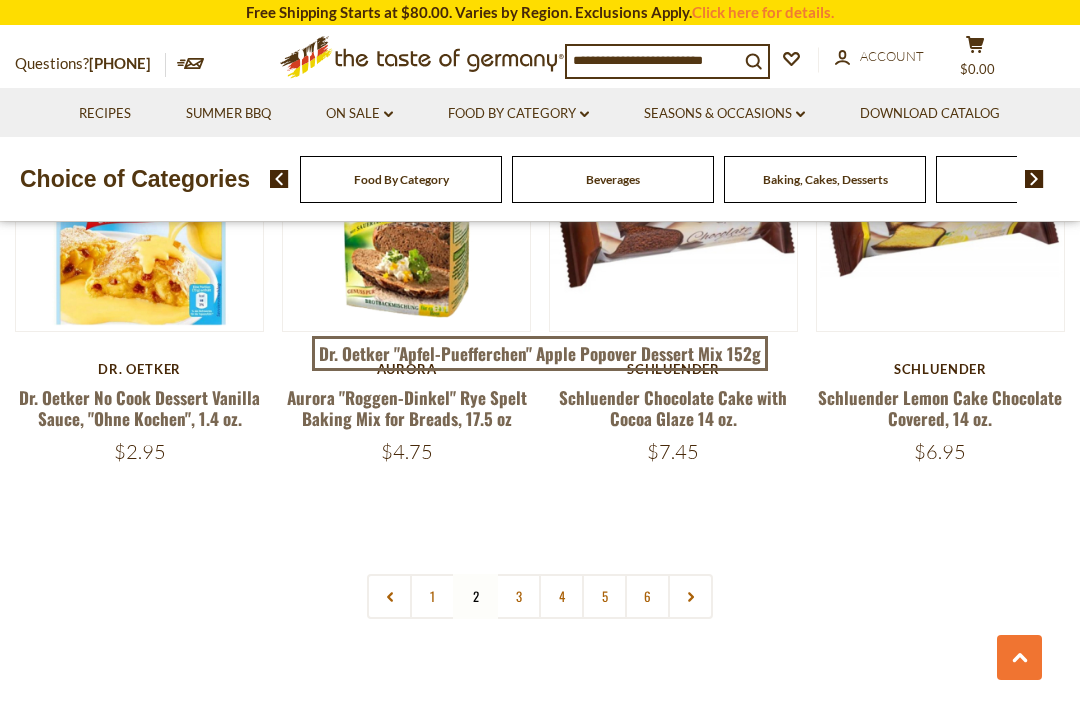 click on "3" at bounding box center (518, 596) 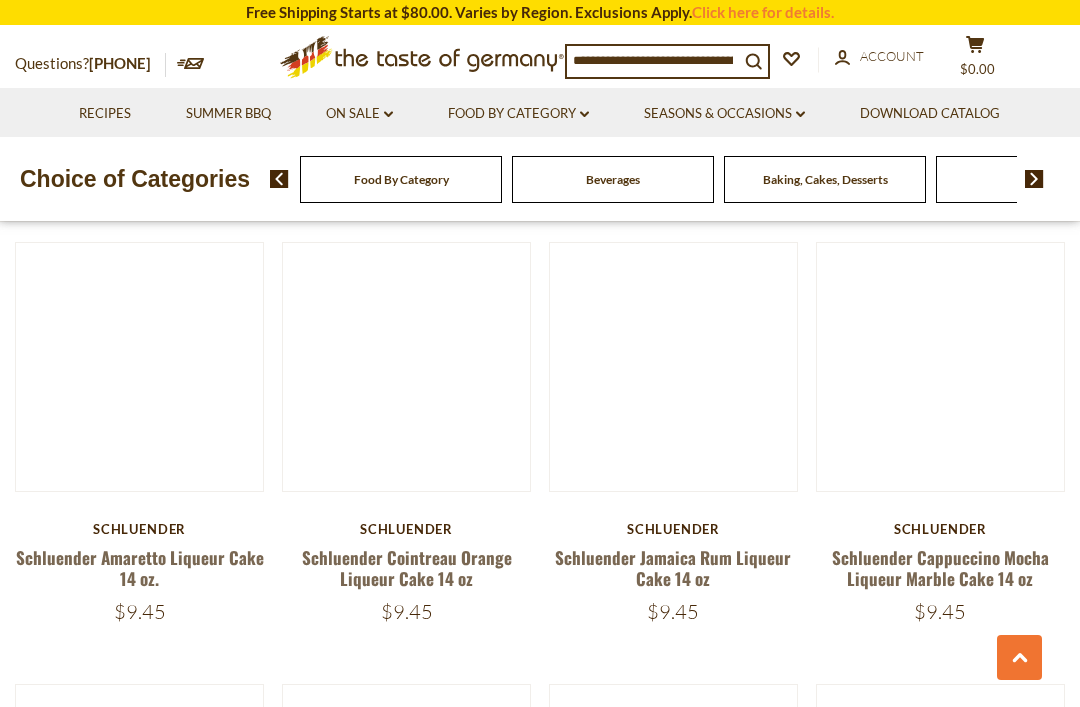 scroll, scrollTop: 2685, scrollLeft: 0, axis: vertical 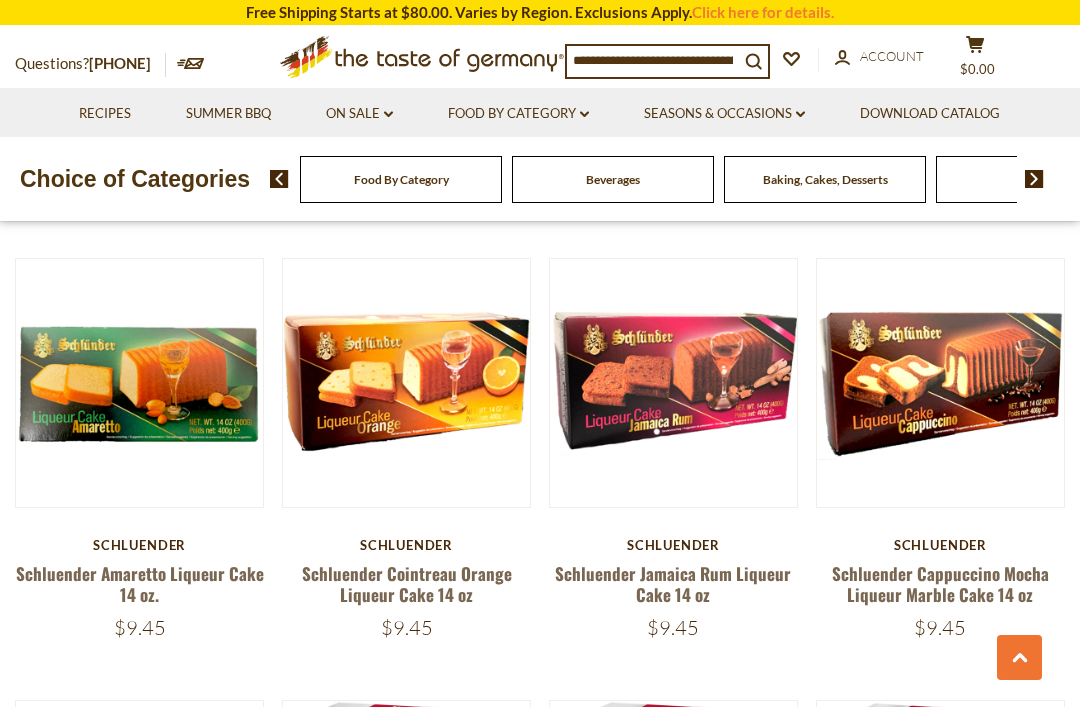 click on "**********" at bounding box center (540, 58) 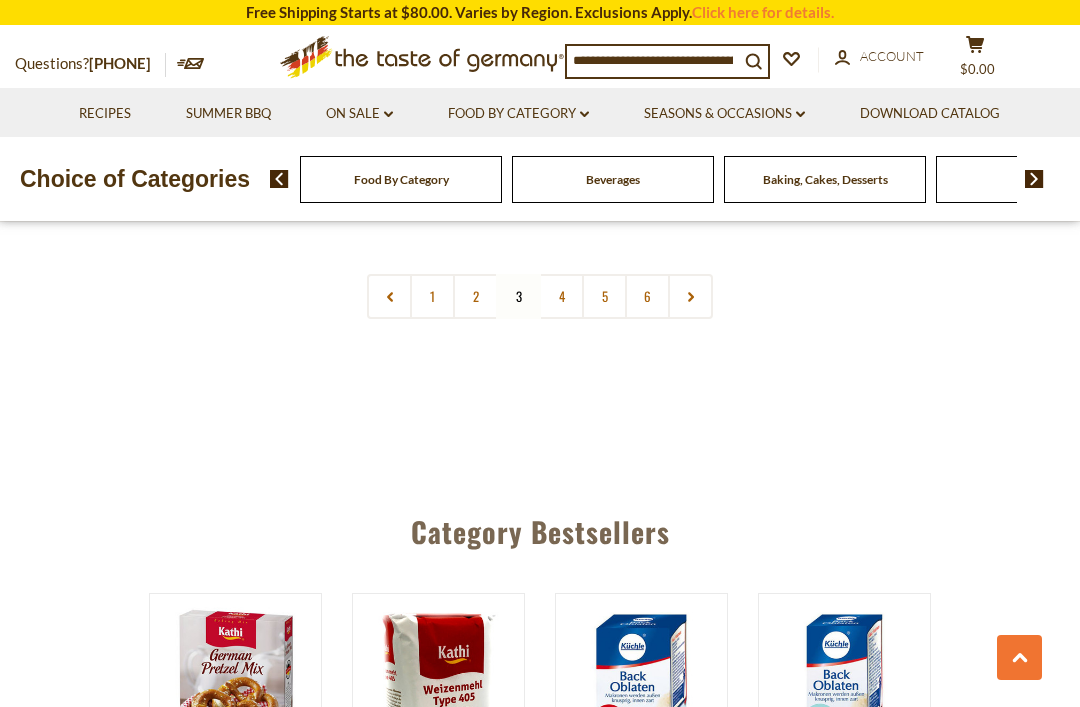 scroll, scrollTop: 4445, scrollLeft: 0, axis: vertical 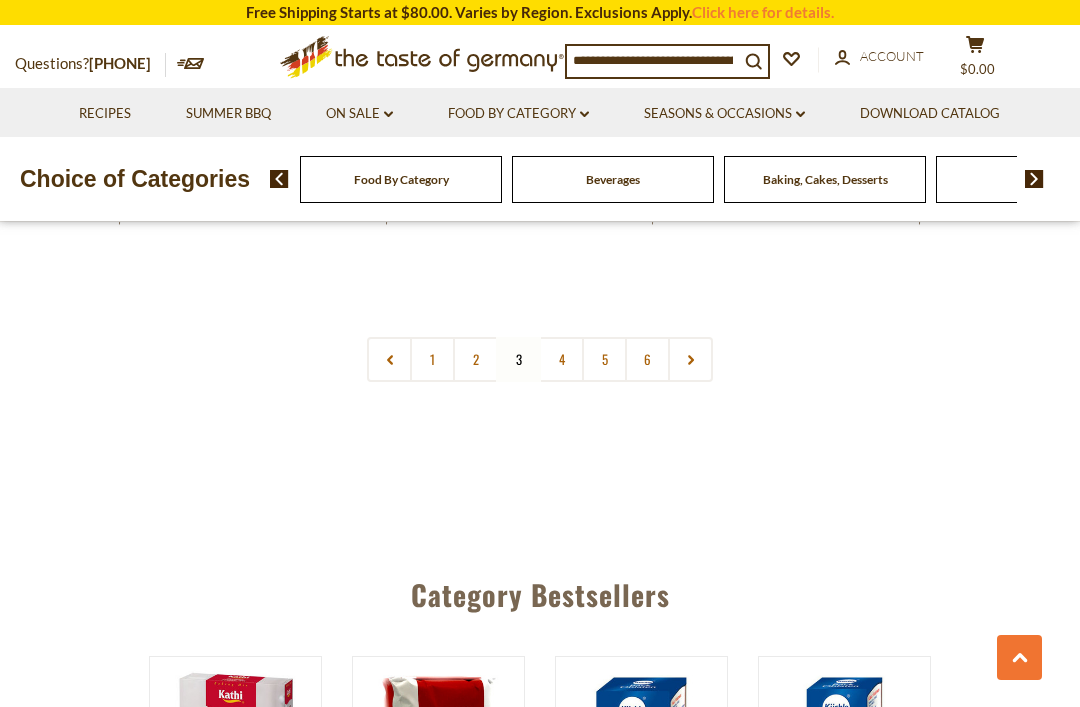 click on "4" at bounding box center [561, 359] 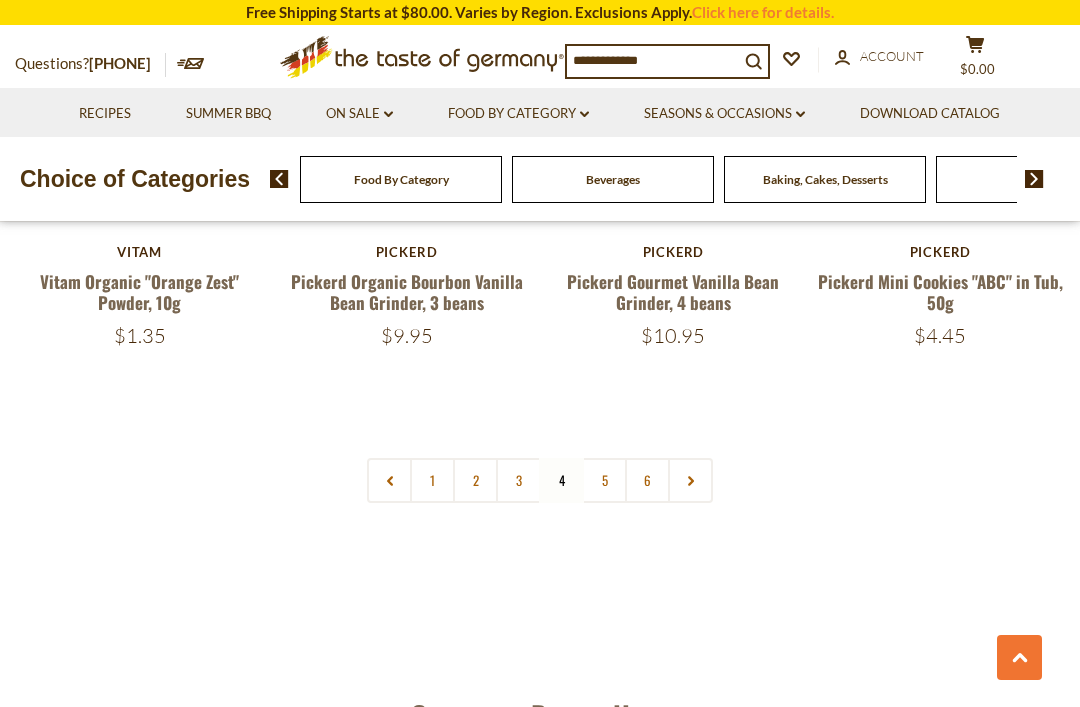 scroll, scrollTop: 4331, scrollLeft: 0, axis: vertical 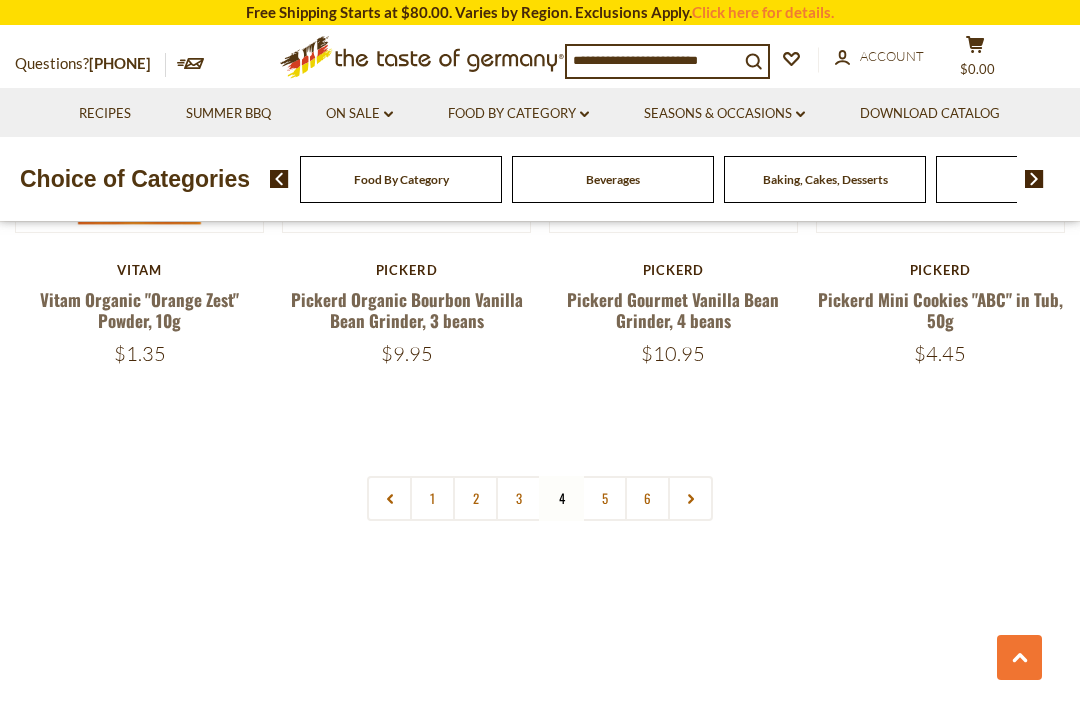 click on "5" at bounding box center (604, 498) 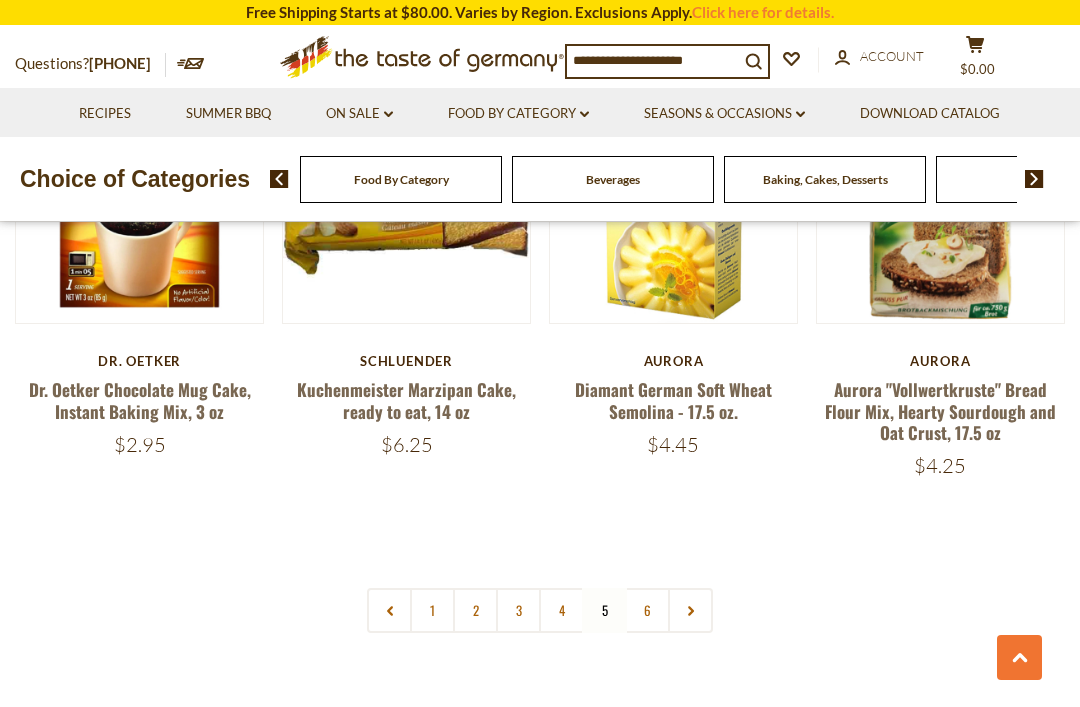 click on "6" at bounding box center (647, 610) 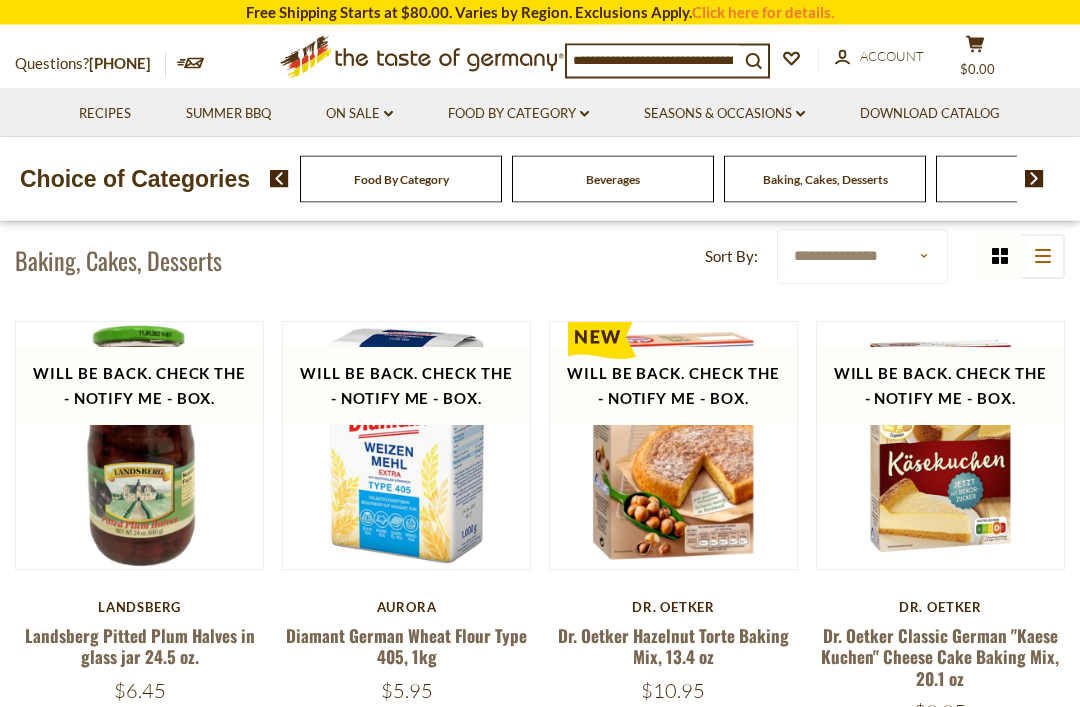 scroll, scrollTop: 377, scrollLeft: 0, axis: vertical 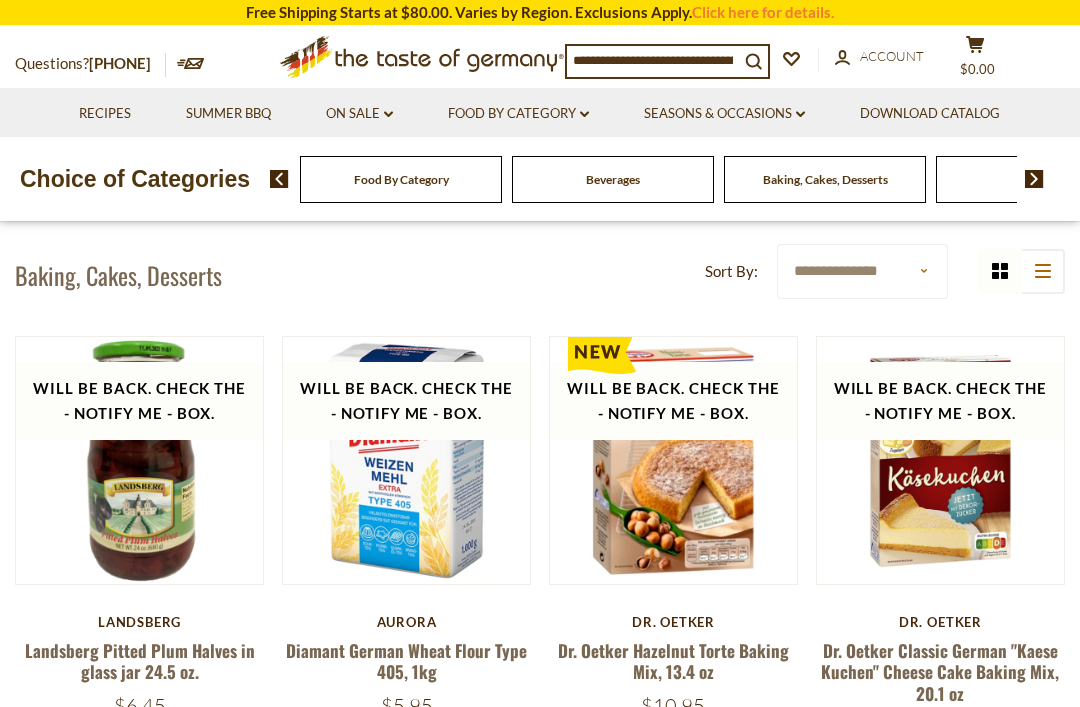 click on "Food By Category
dropdown_arrow" at bounding box center [518, 114] 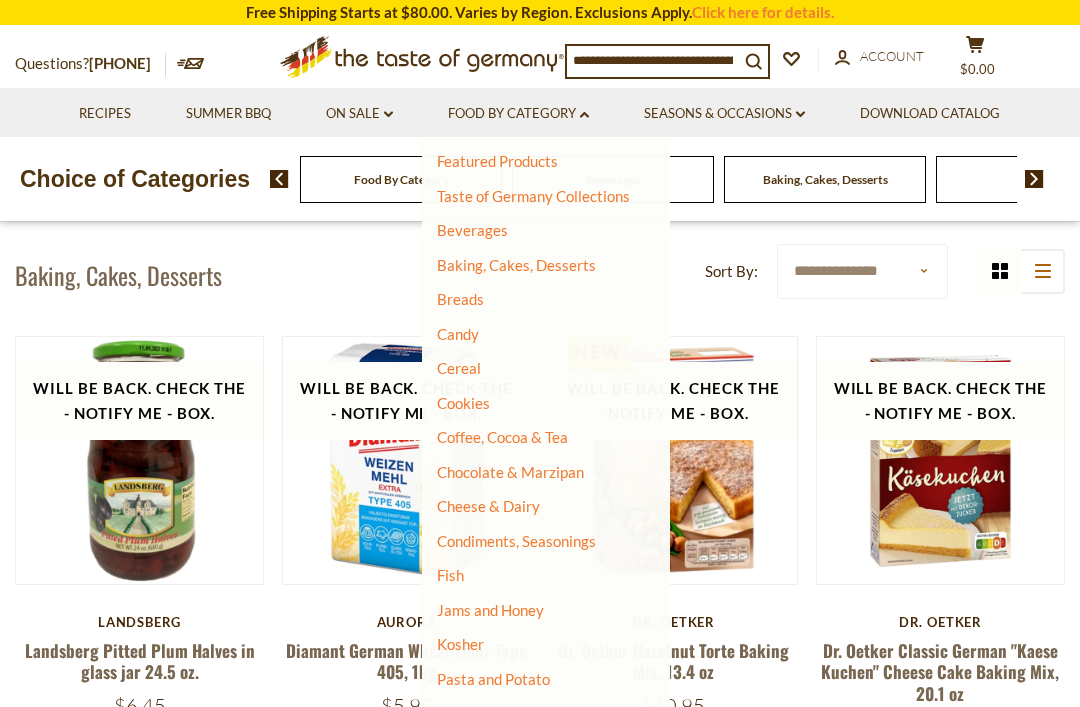 click on "Seasons & Occasions
dropdown_arrow" at bounding box center [724, 114] 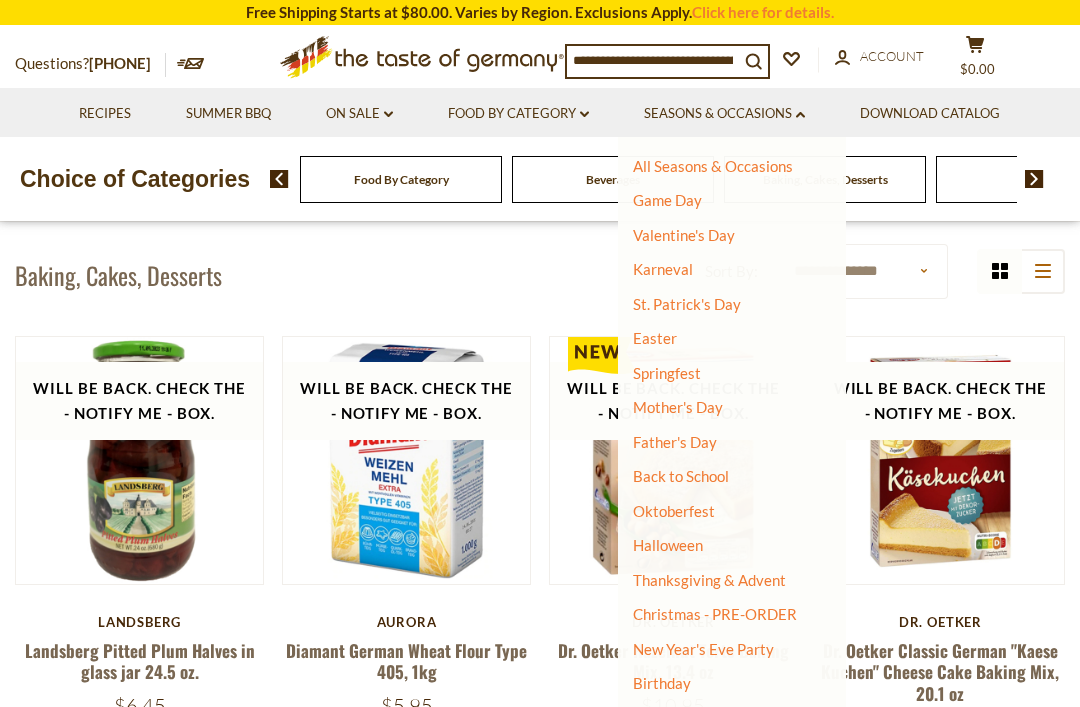 scroll, scrollTop: 48, scrollLeft: 0, axis: vertical 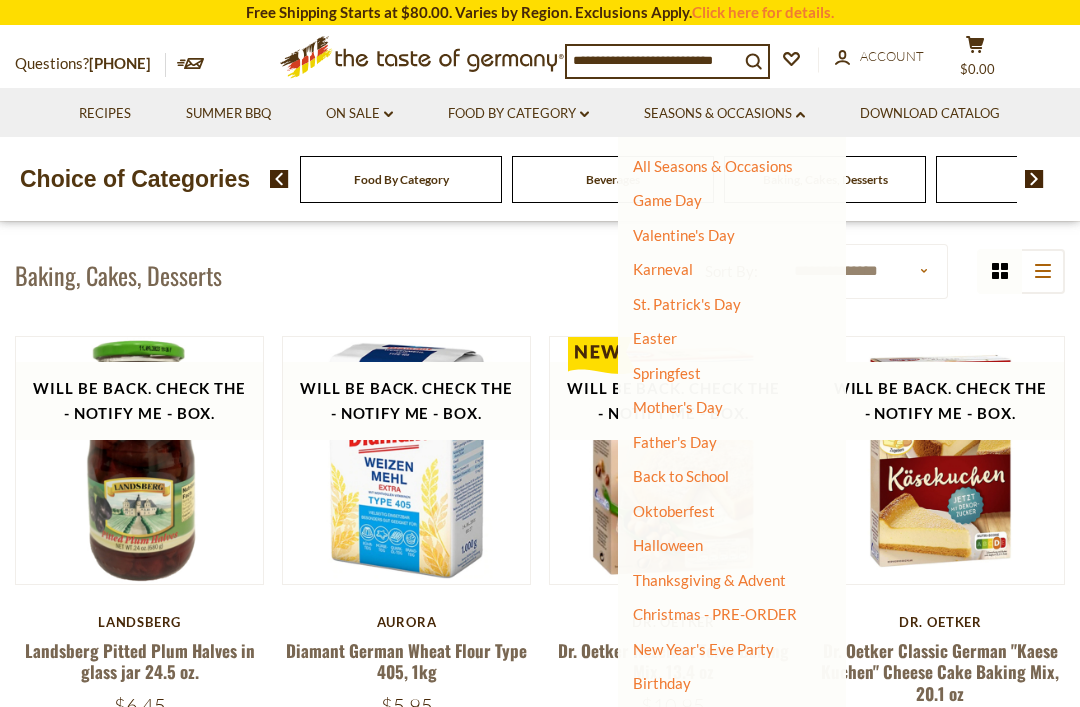 click on "Christmas - PRE-ORDER" at bounding box center (715, 614) 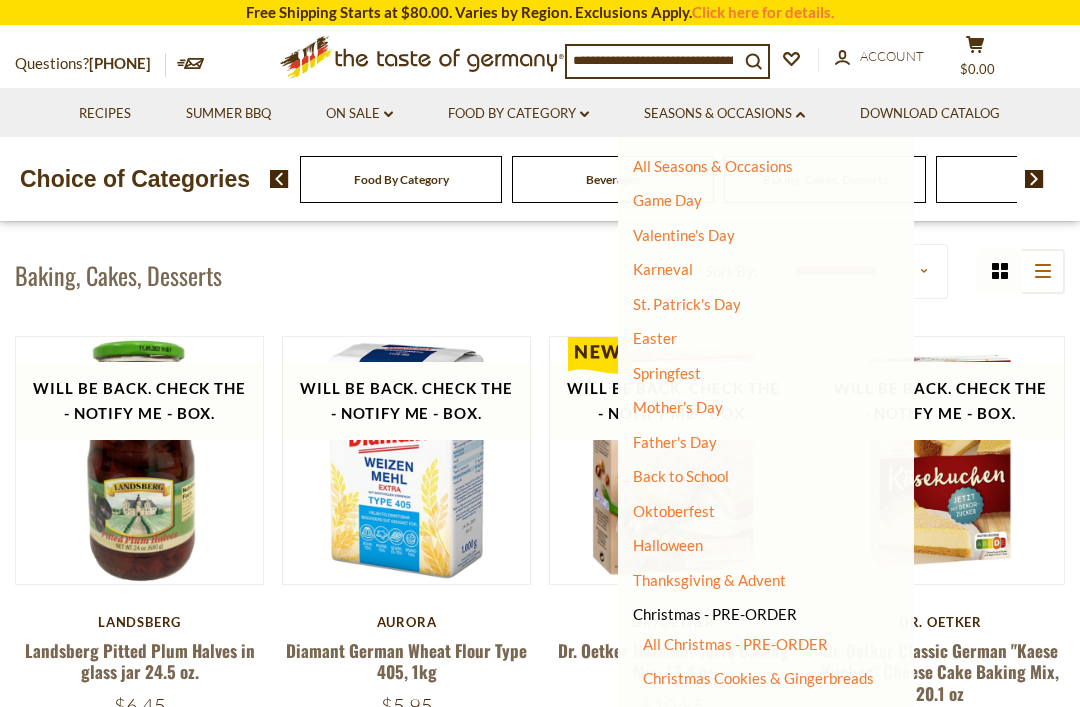 click on "All Christmas - PRE-ORDER" at bounding box center (735, 644) 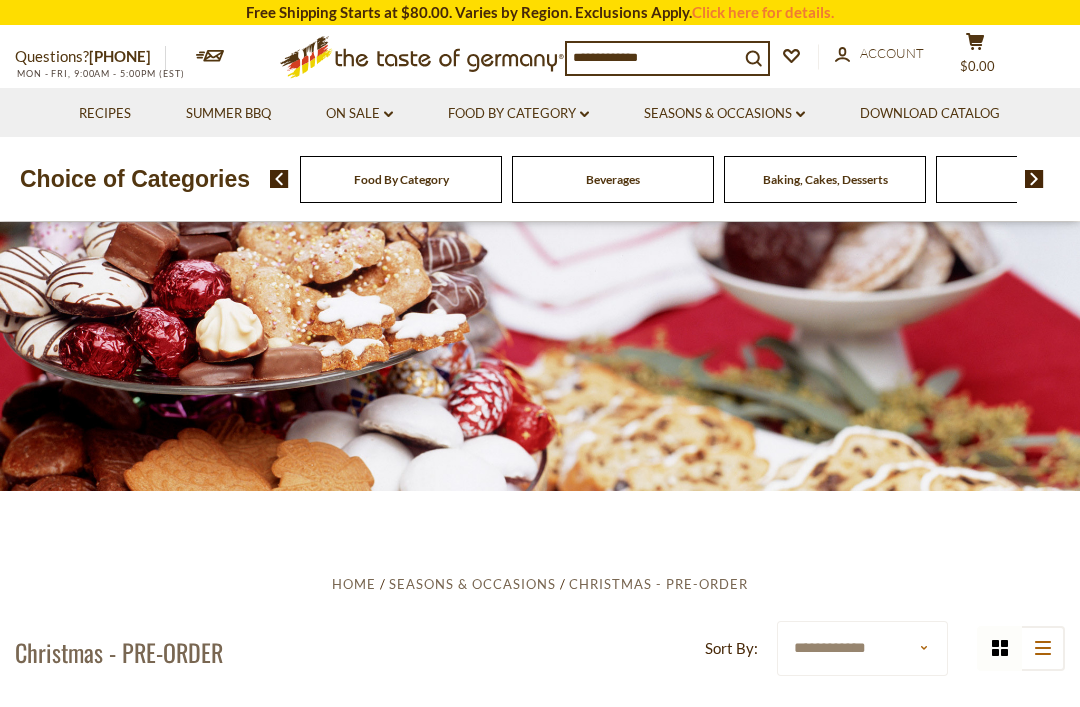 scroll, scrollTop: 0, scrollLeft: 0, axis: both 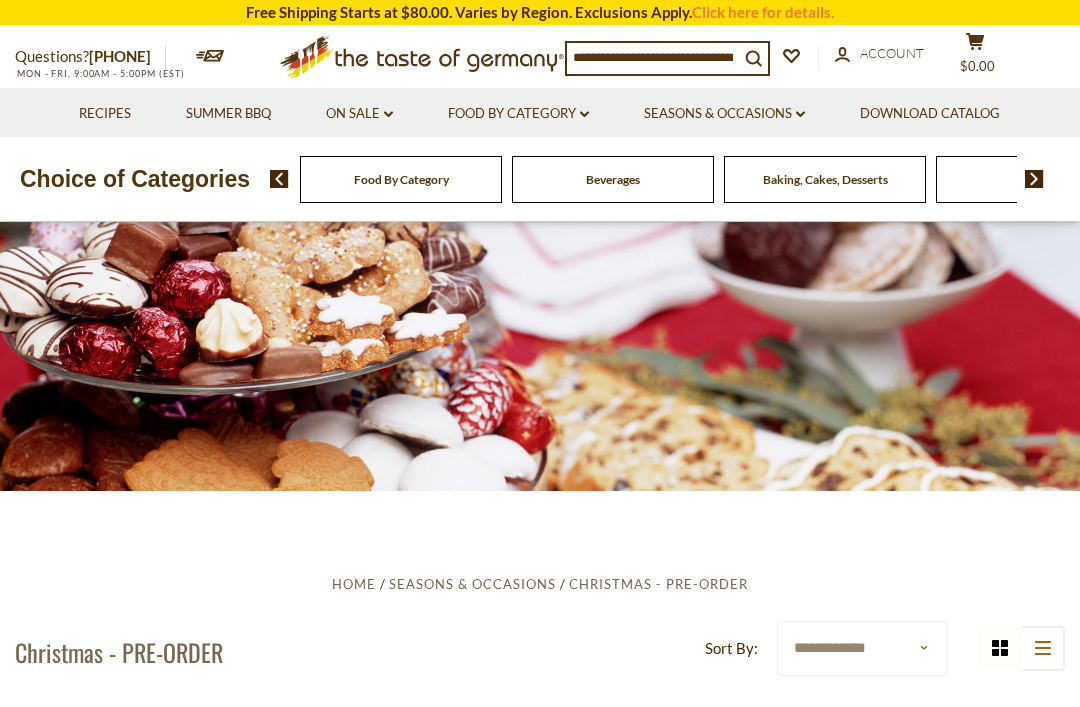 click on "Seasons & Occasions
dropdown_arrow" at bounding box center [724, 114] 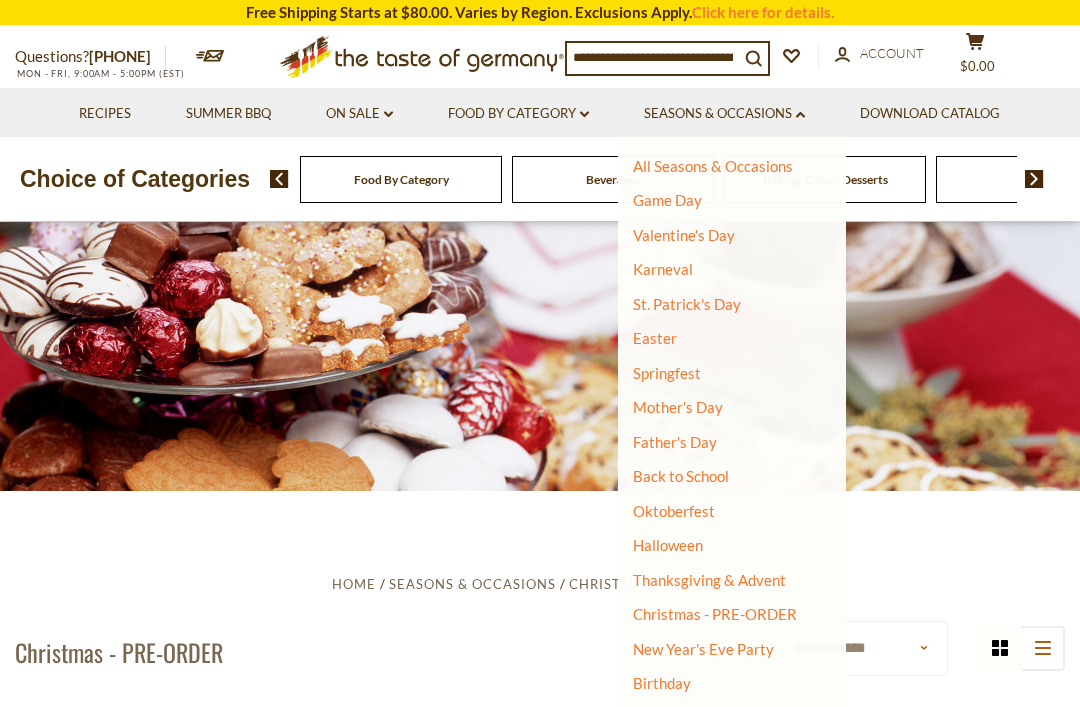 click on "Christmas - PRE-ORDER" at bounding box center (715, 614) 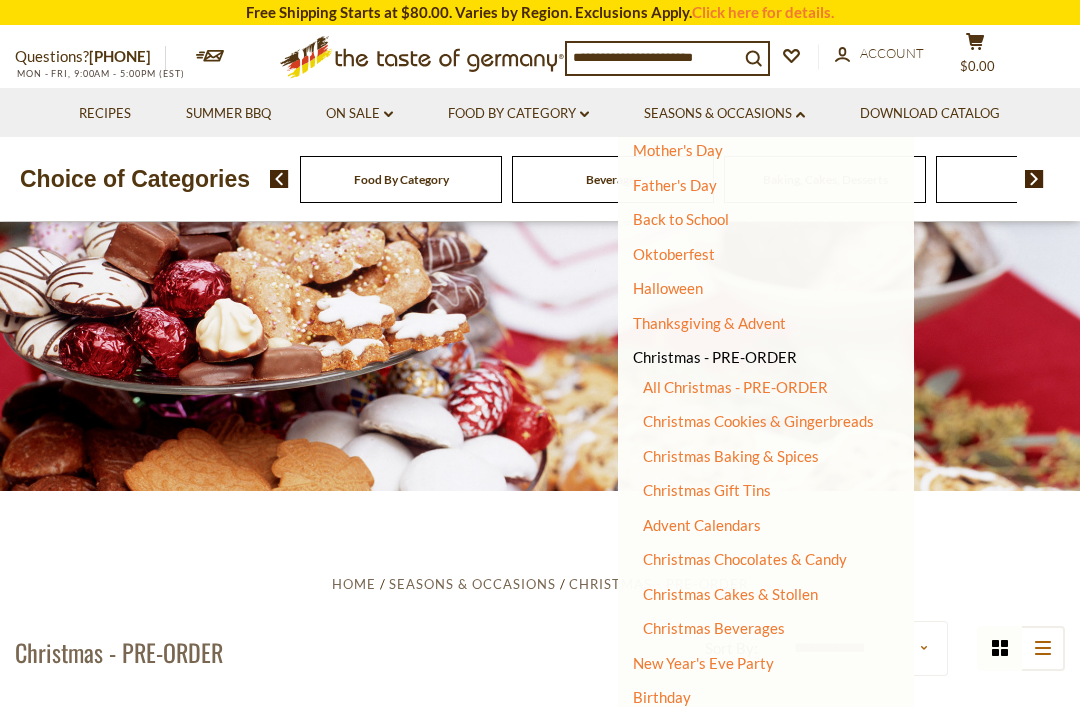 scroll, scrollTop: 255, scrollLeft: 0, axis: vertical 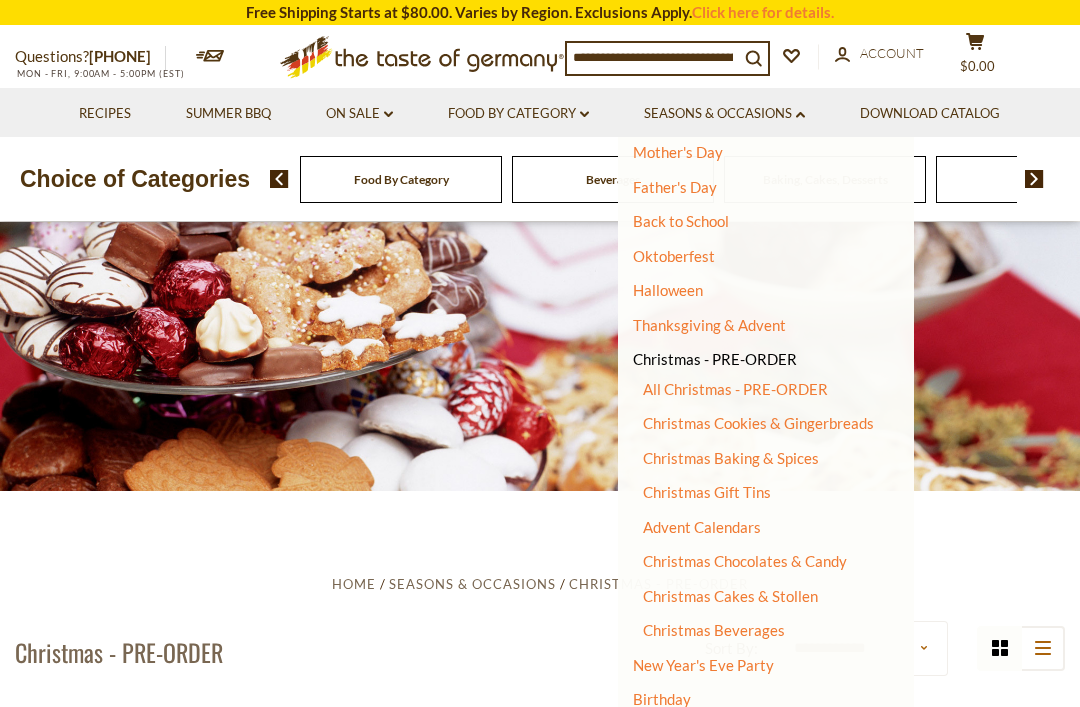 click on "Christmas Cakes & Stollen" at bounding box center [730, 596] 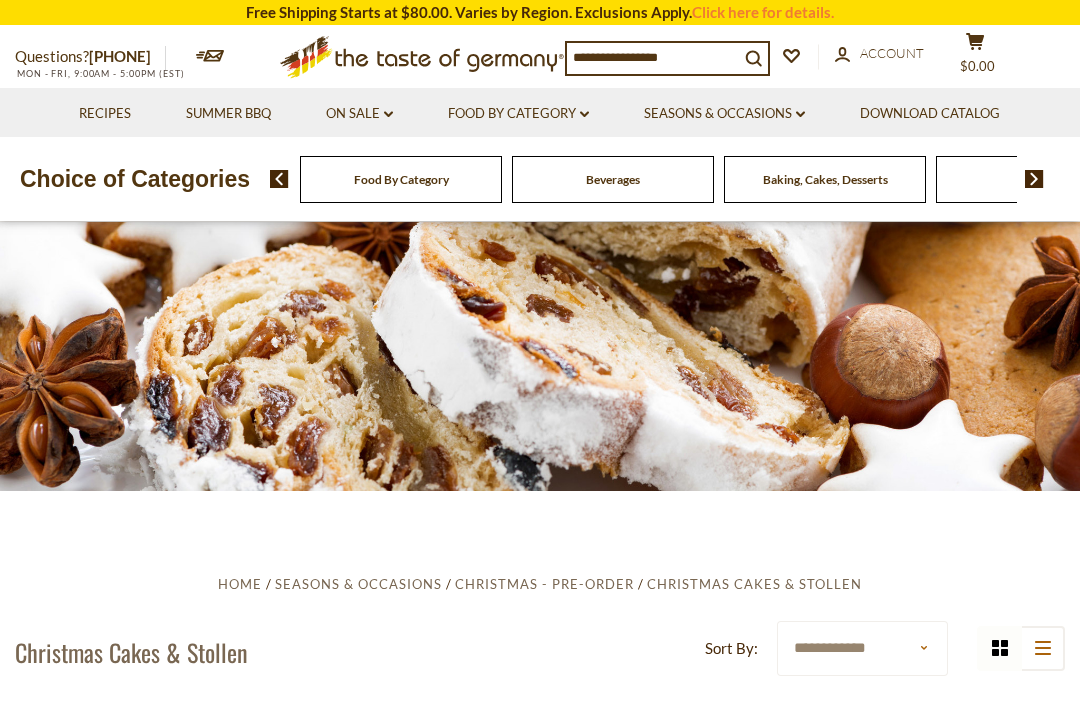 scroll, scrollTop: 0, scrollLeft: 0, axis: both 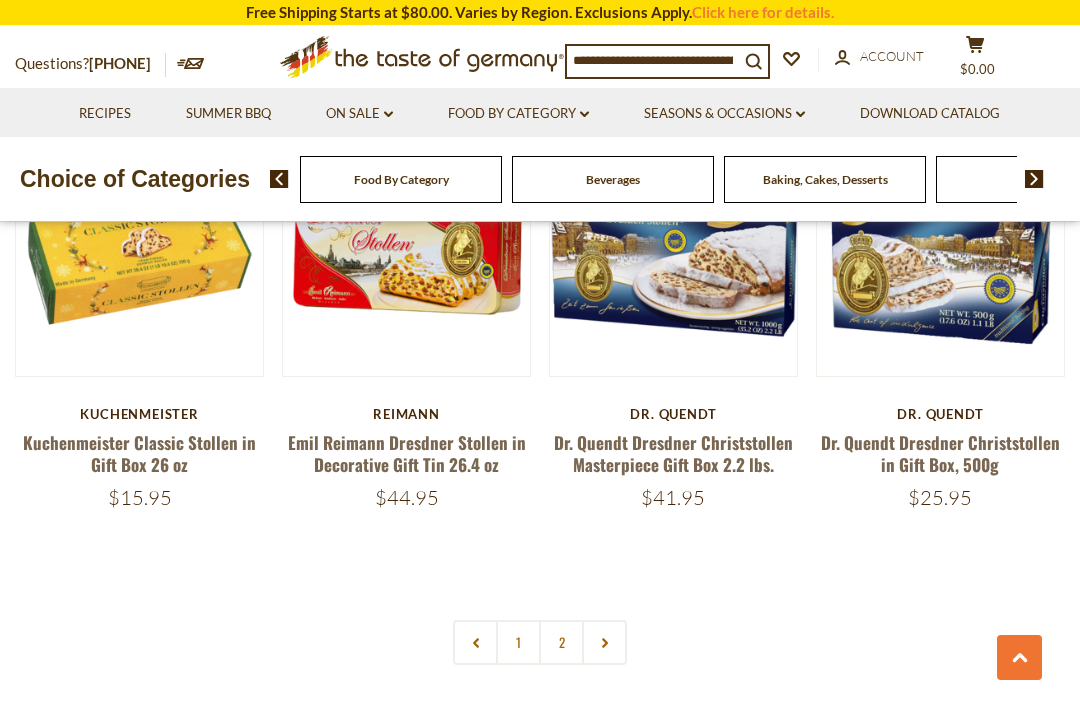 click on "2" at bounding box center [561, 642] 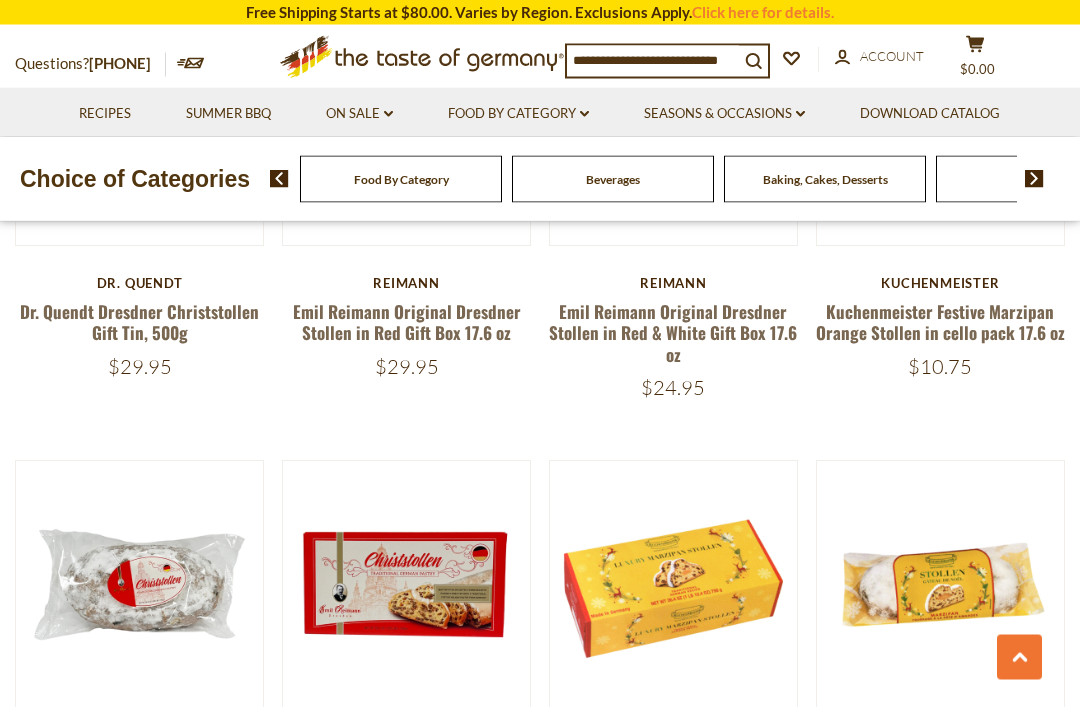 scroll, scrollTop: 0, scrollLeft: 0, axis: both 